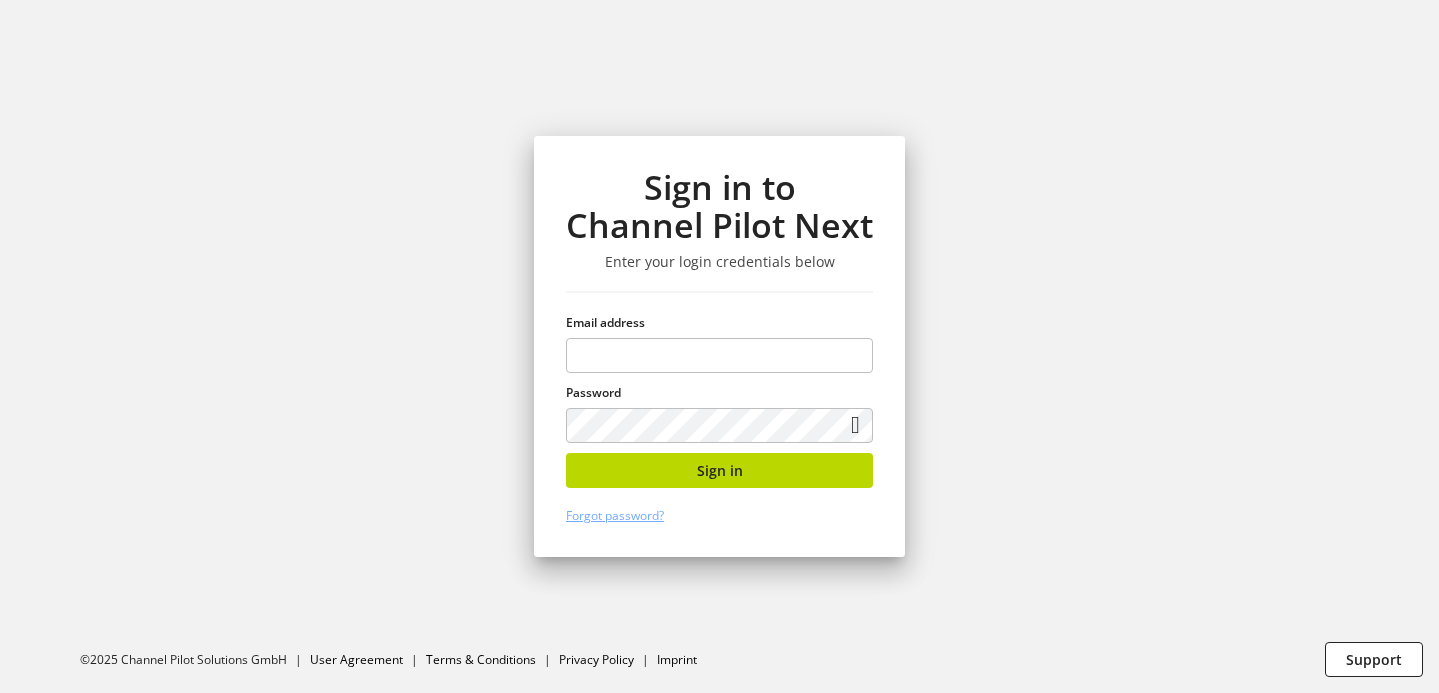 type on "**********" 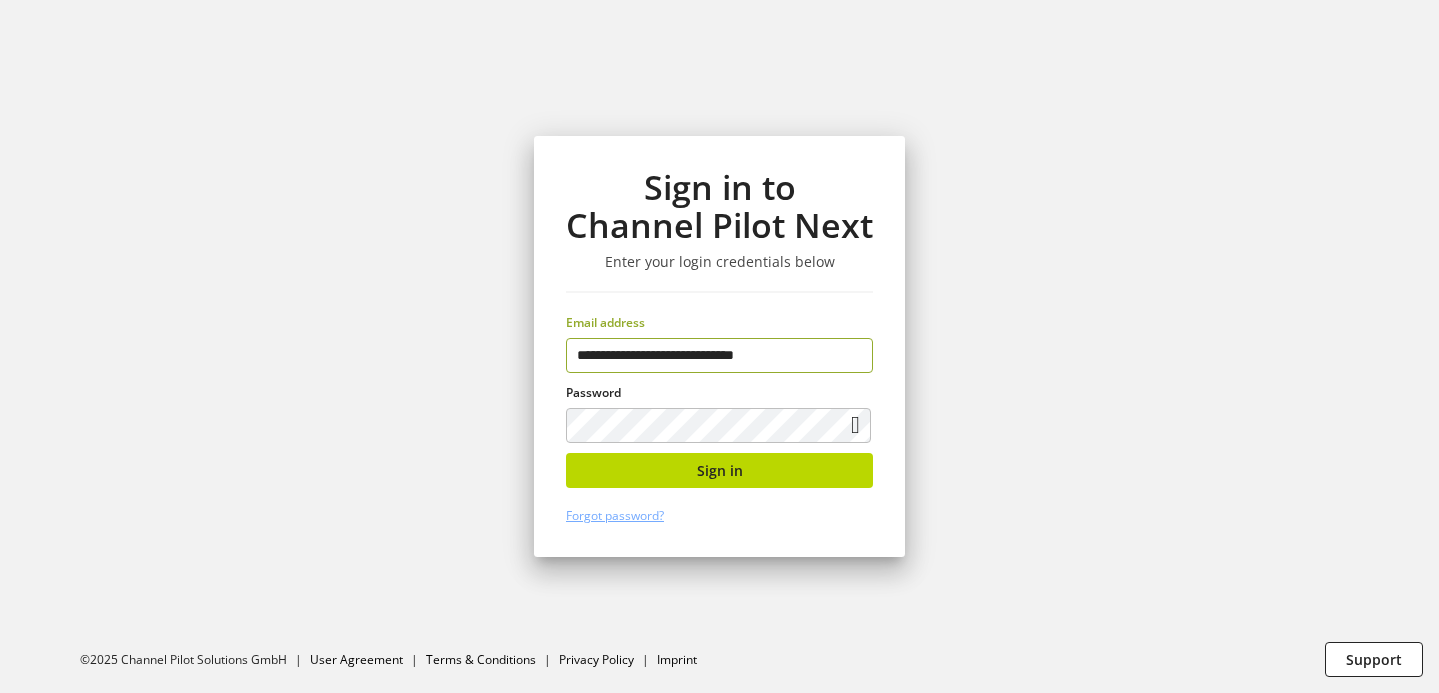 scroll, scrollTop: 0, scrollLeft: 0, axis: both 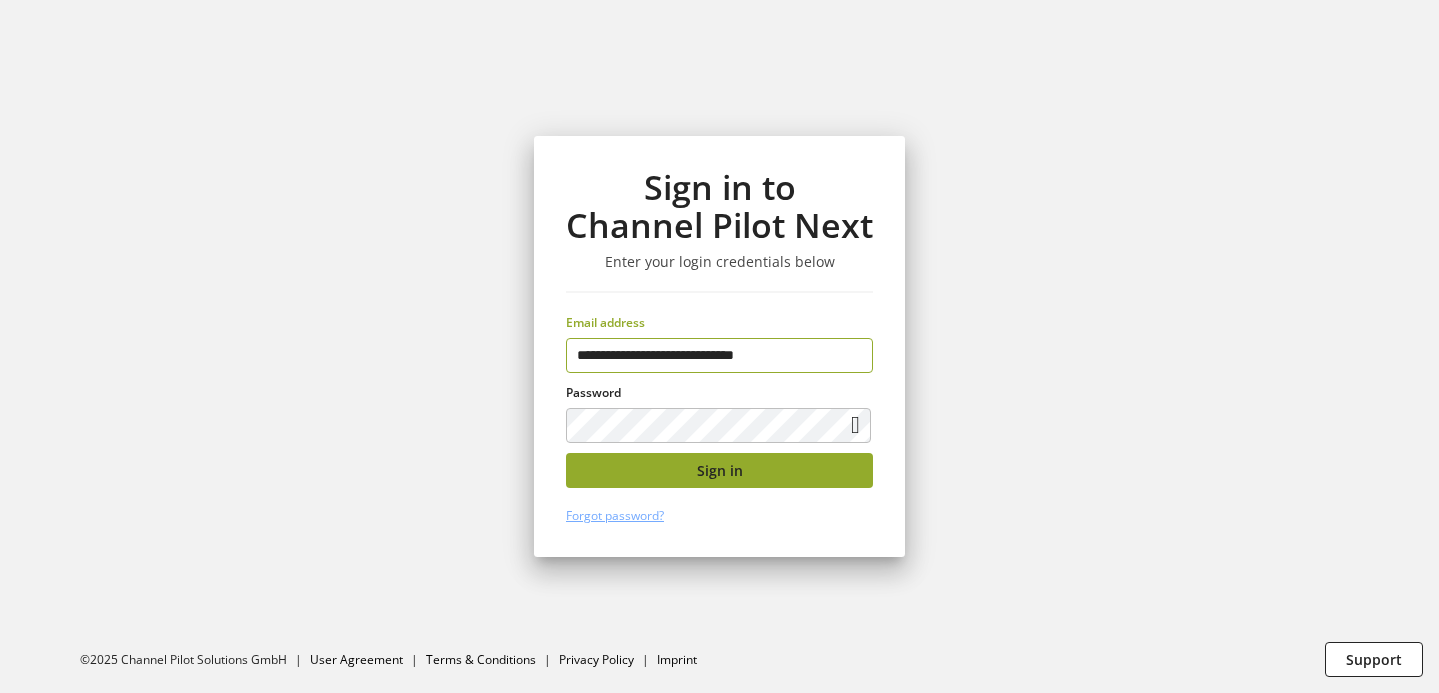 click on "Sign in" at bounding box center (719, 470) 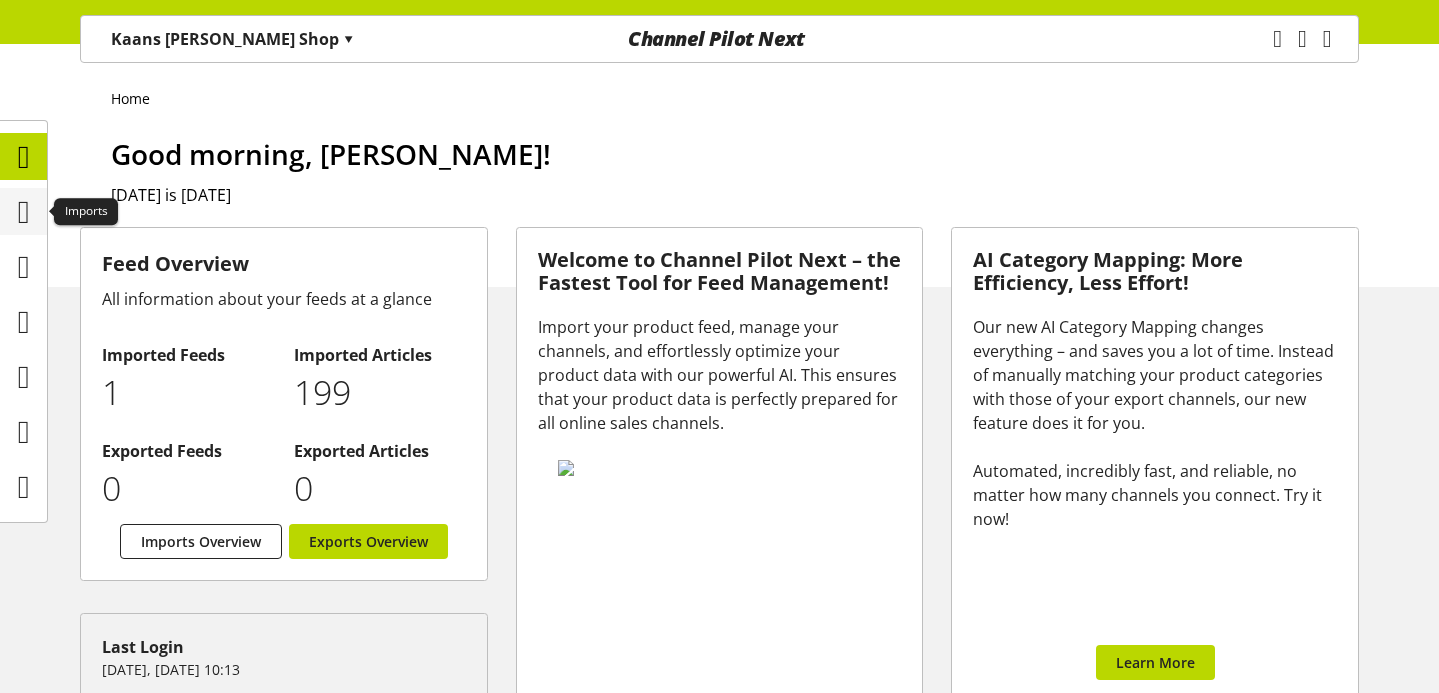 click at bounding box center [24, 212] 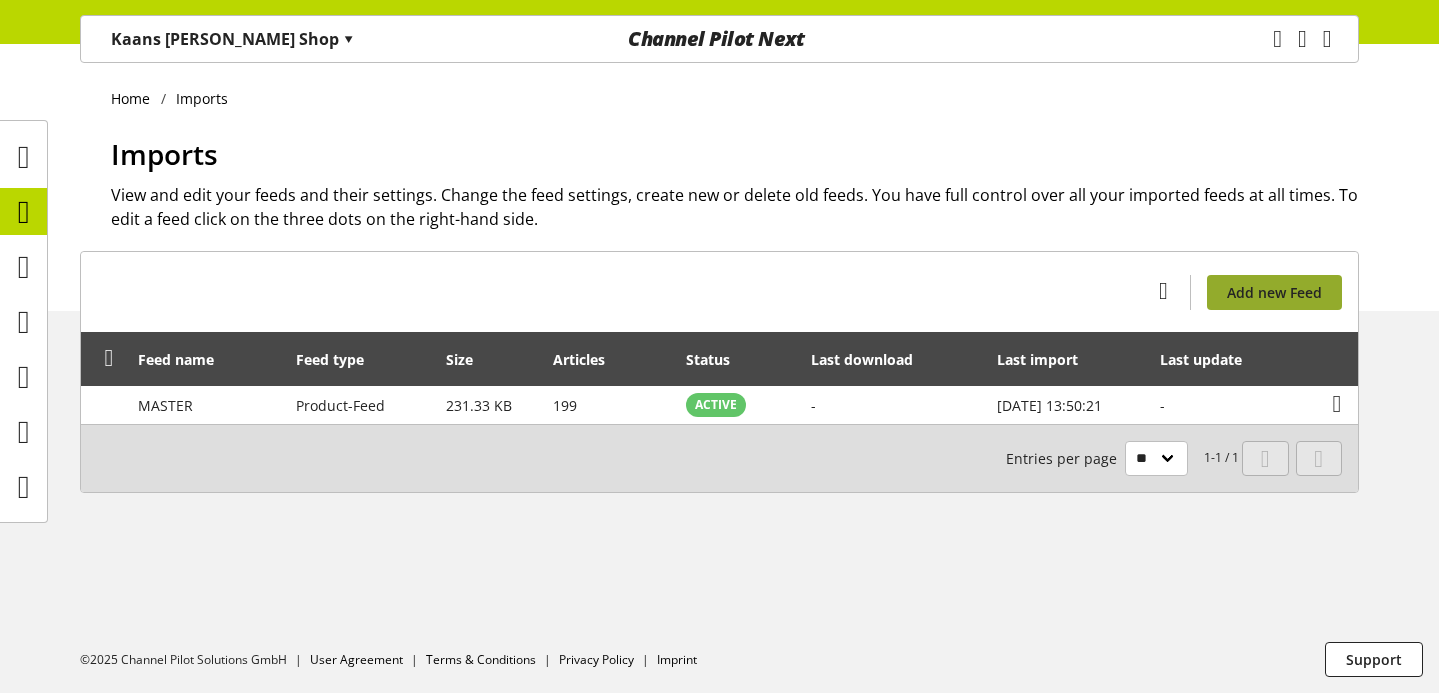 click on "Add new Feed" at bounding box center (1274, 292) 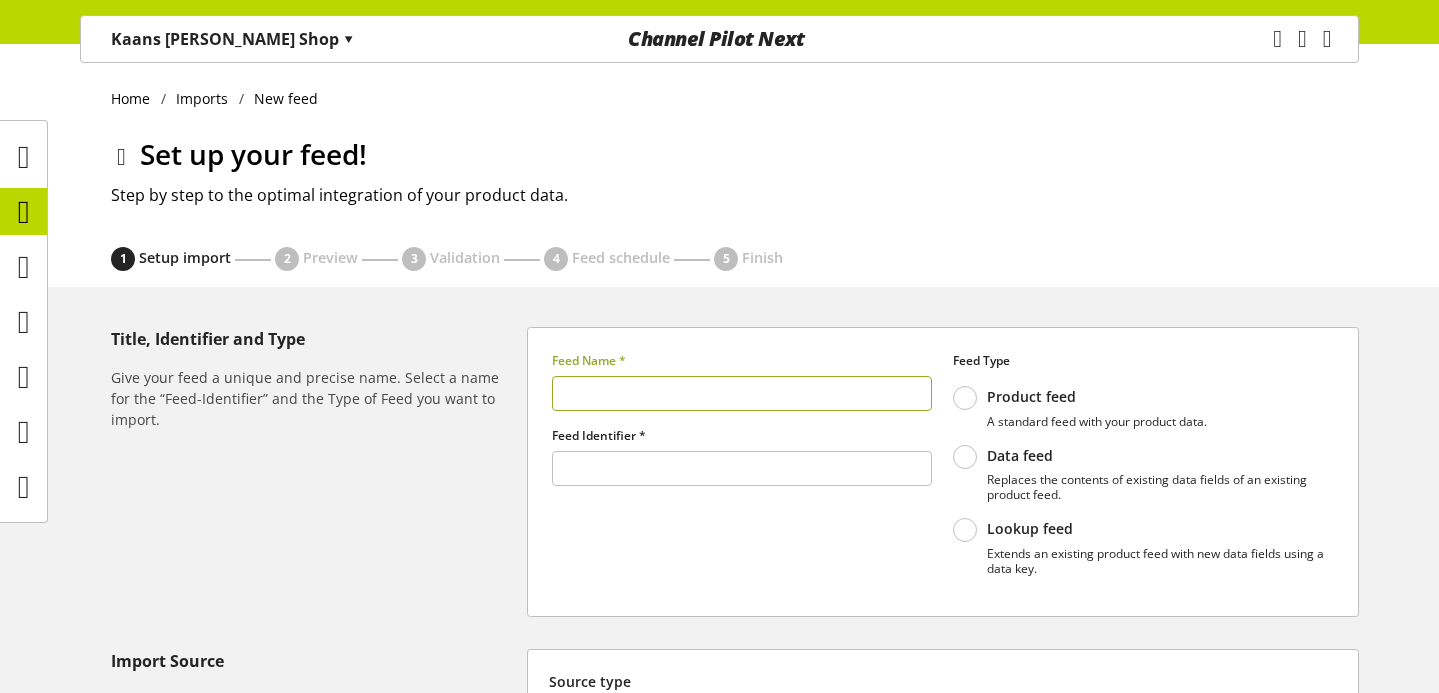 type on "******" 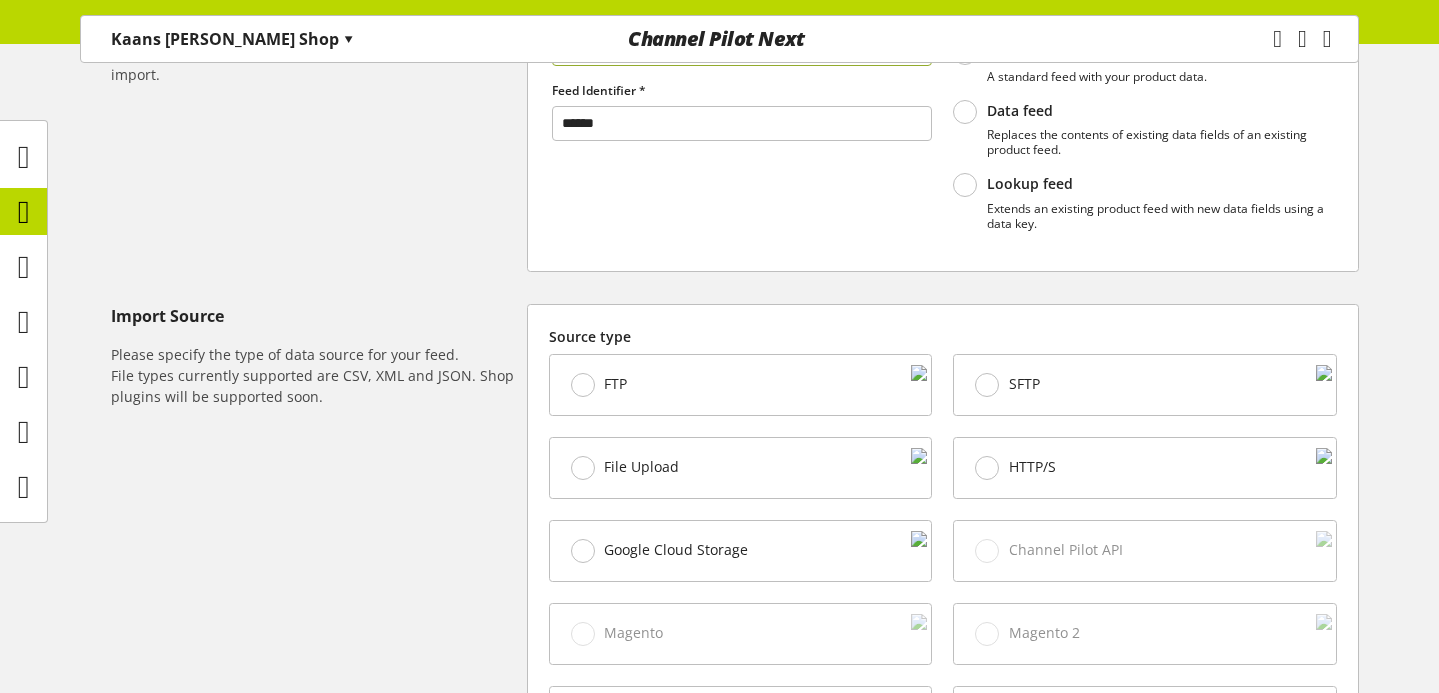 scroll, scrollTop: 357, scrollLeft: 0, axis: vertical 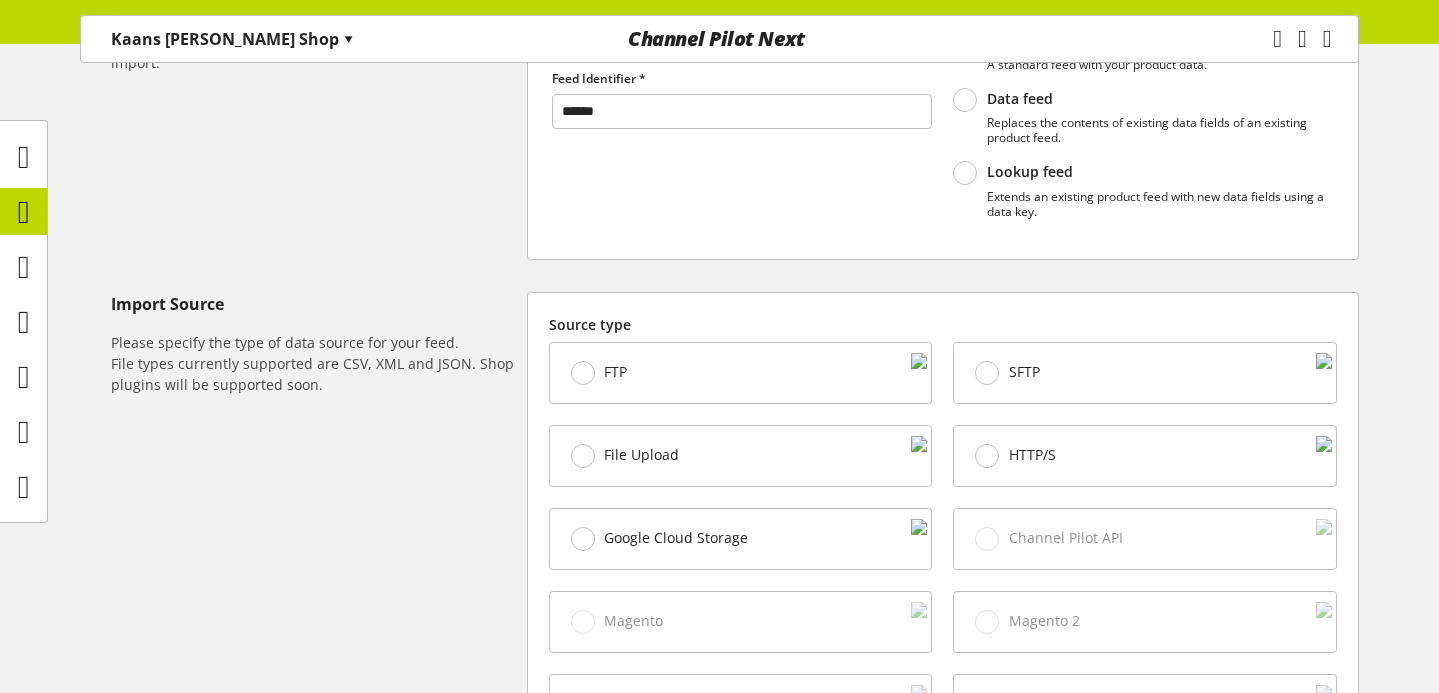 type on "****" 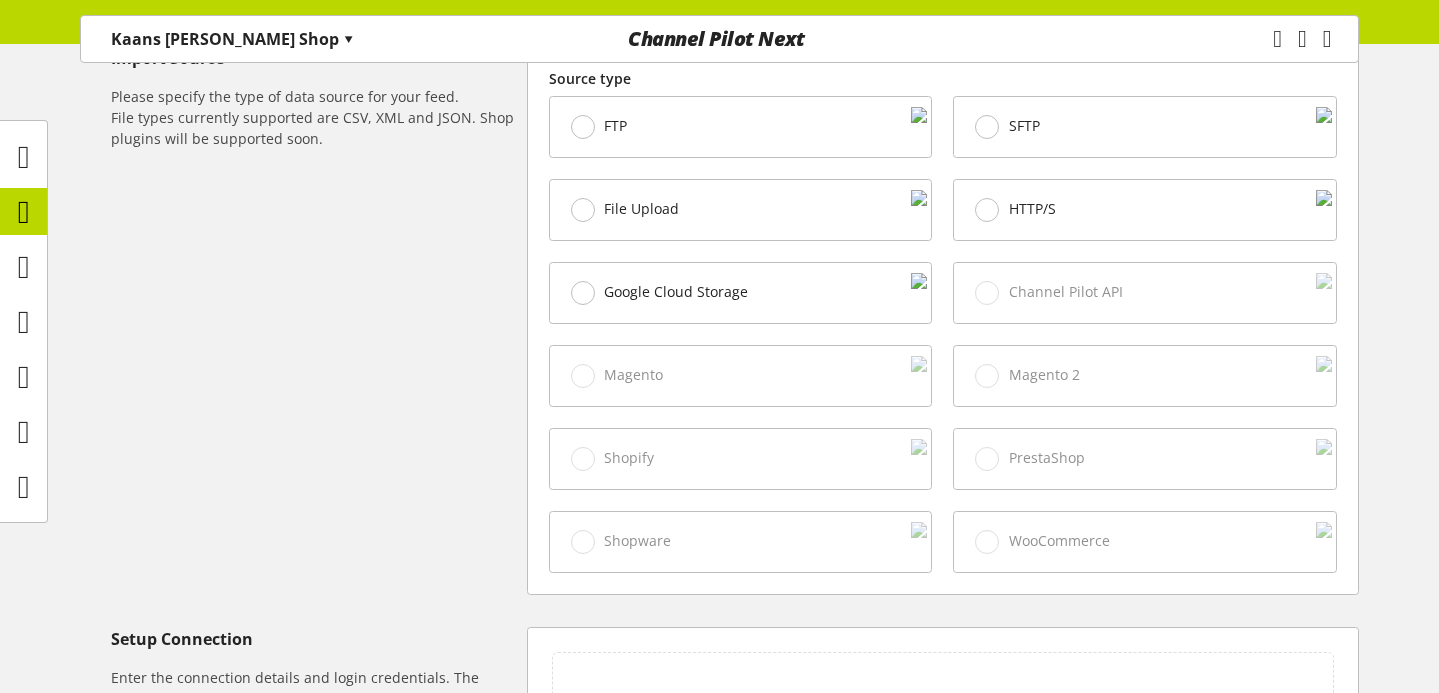scroll, scrollTop: 844, scrollLeft: 0, axis: vertical 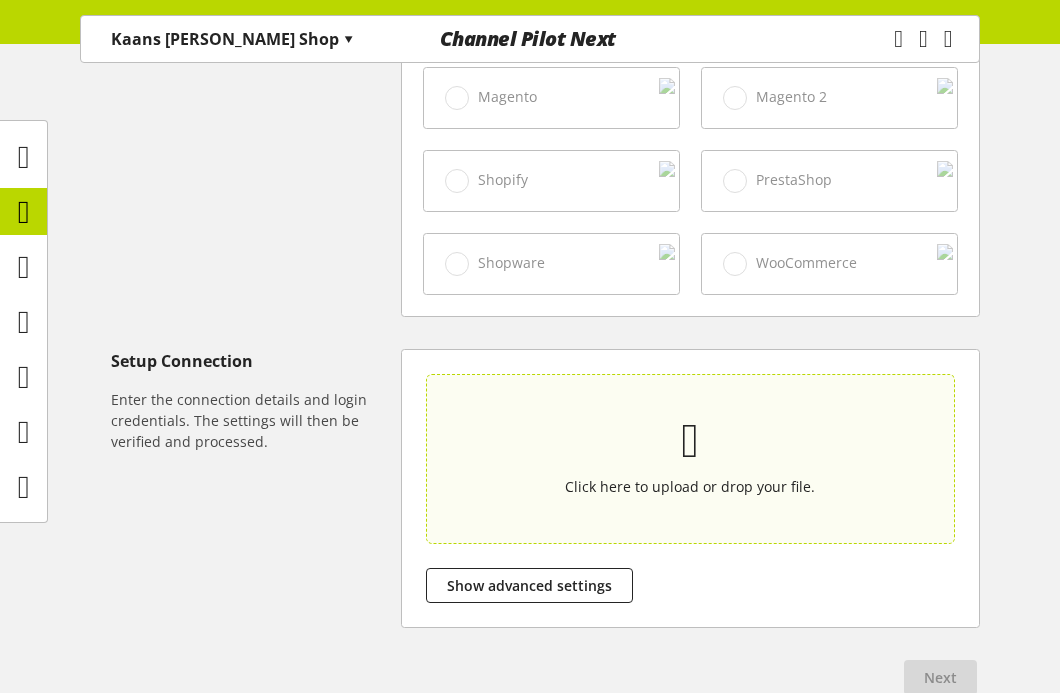 click at bounding box center [690, 441] 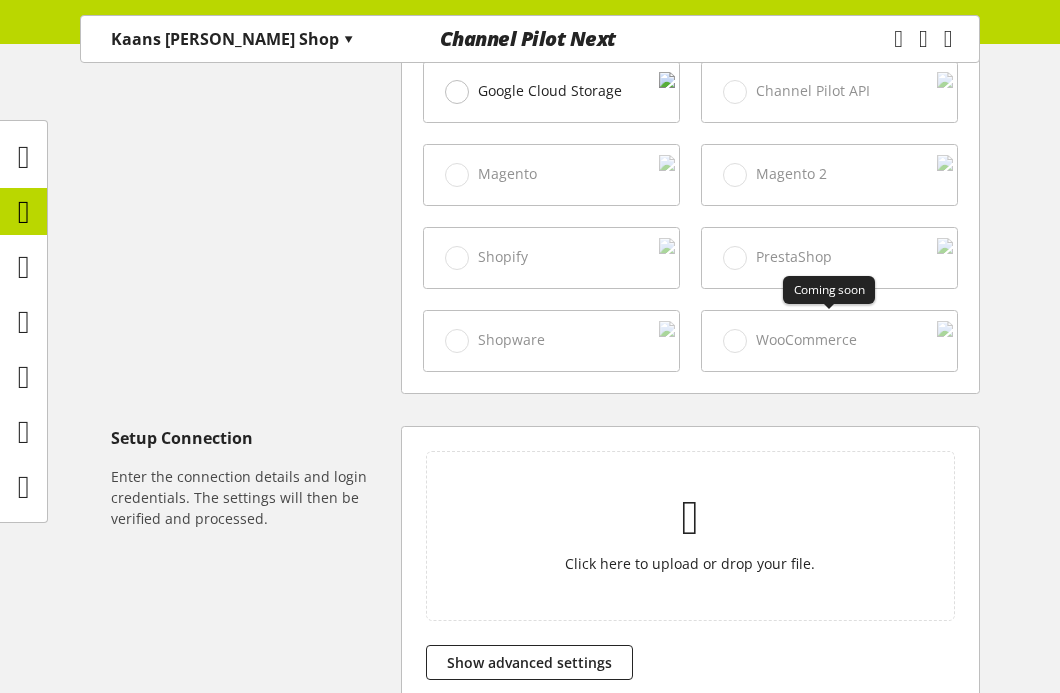 scroll, scrollTop: 775, scrollLeft: 0, axis: vertical 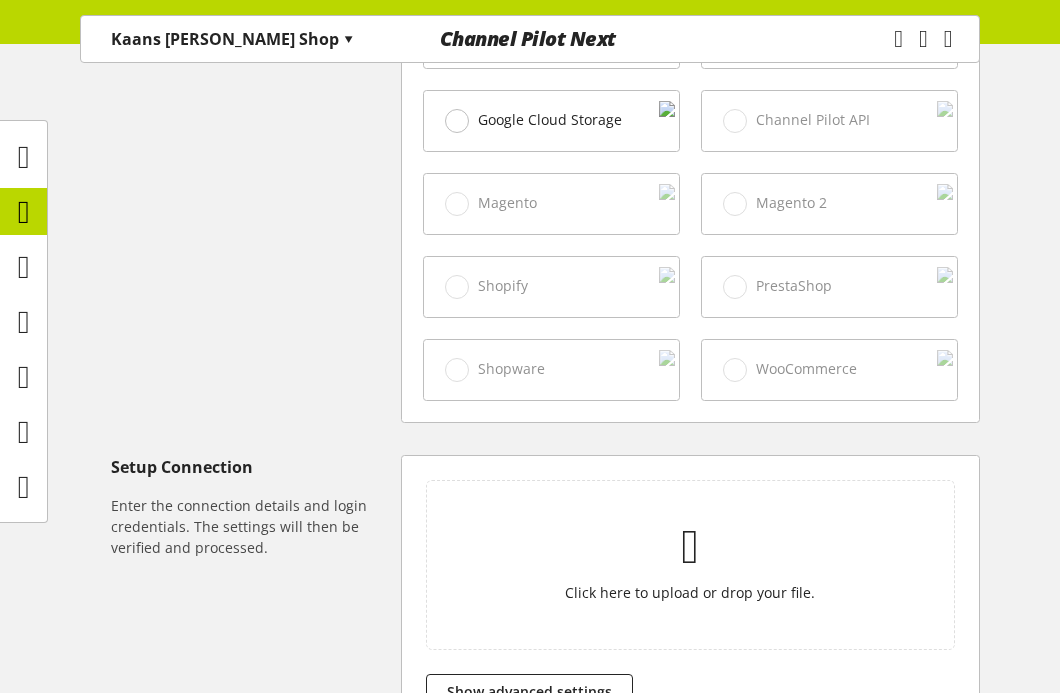 click on "Google Cloud Storage" at bounding box center [550, 120] 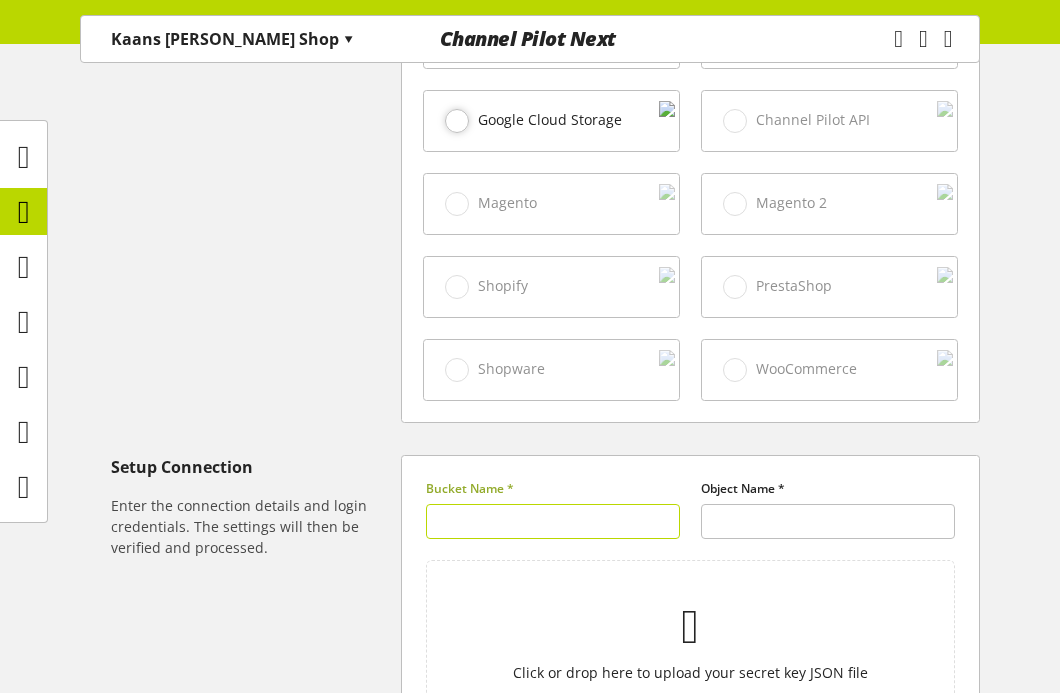 scroll, scrollTop: 926, scrollLeft: 0, axis: vertical 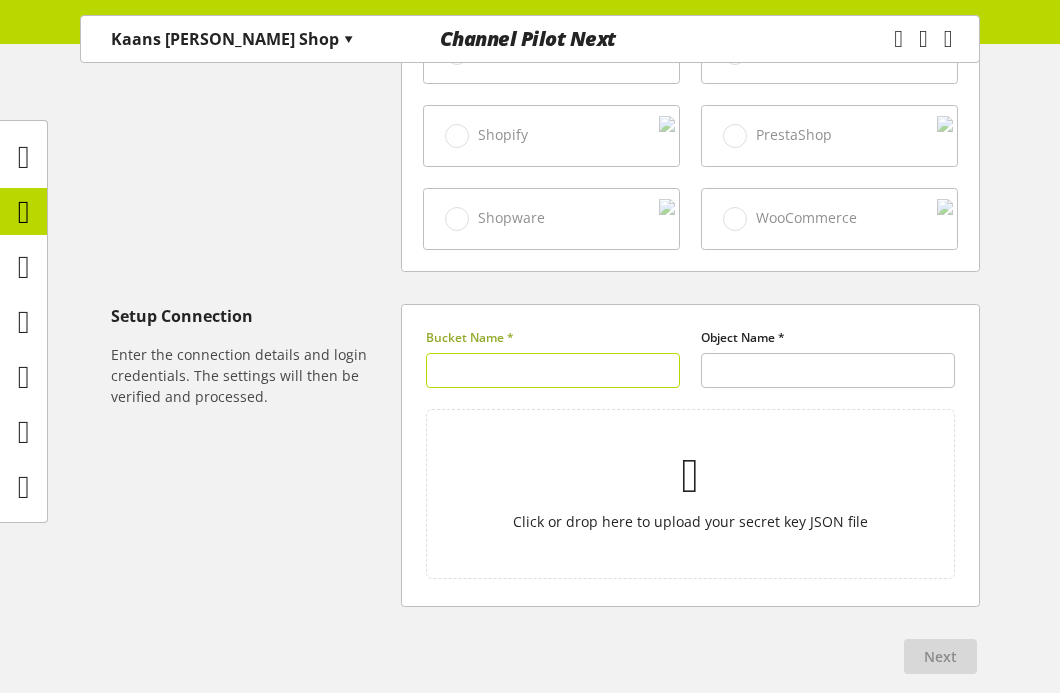 click at bounding box center (553, 370) 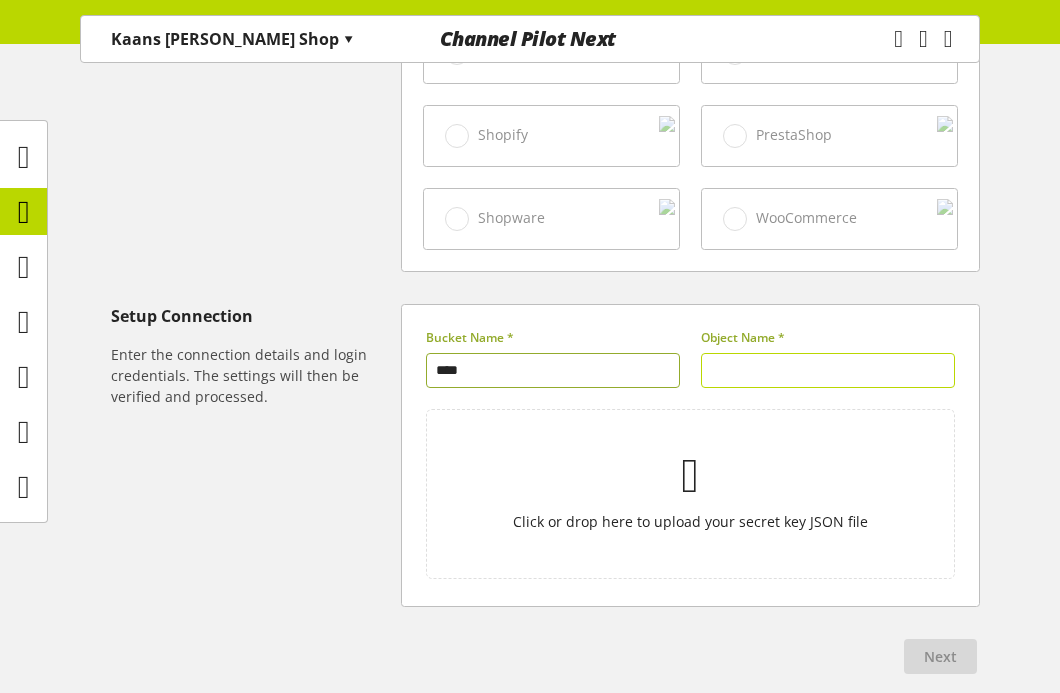 type on "****" 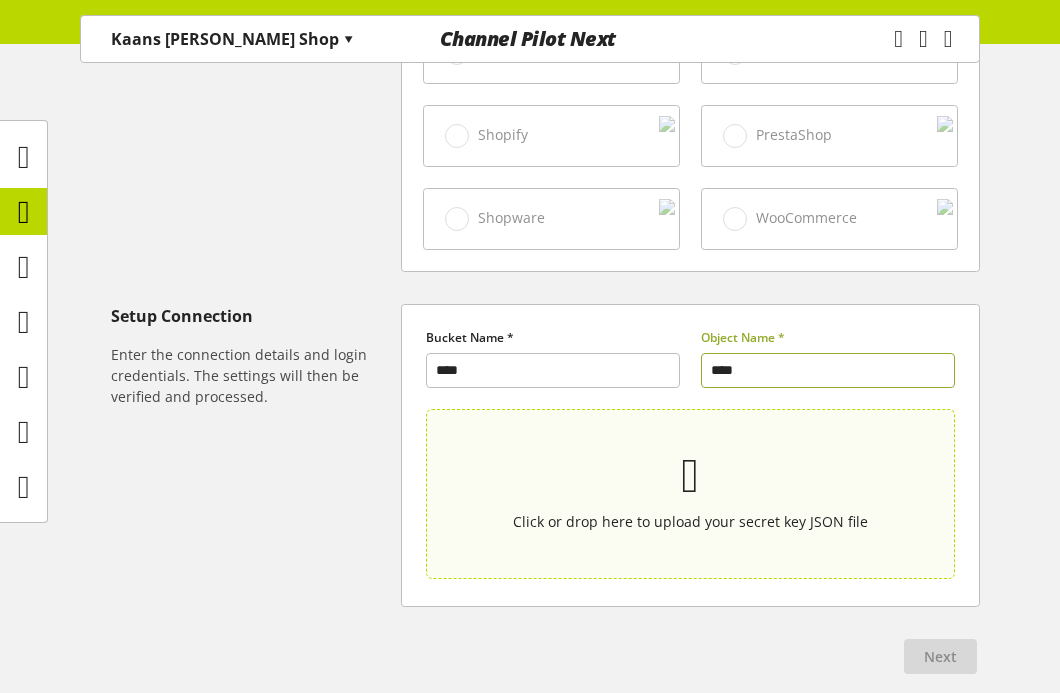 type on "****" 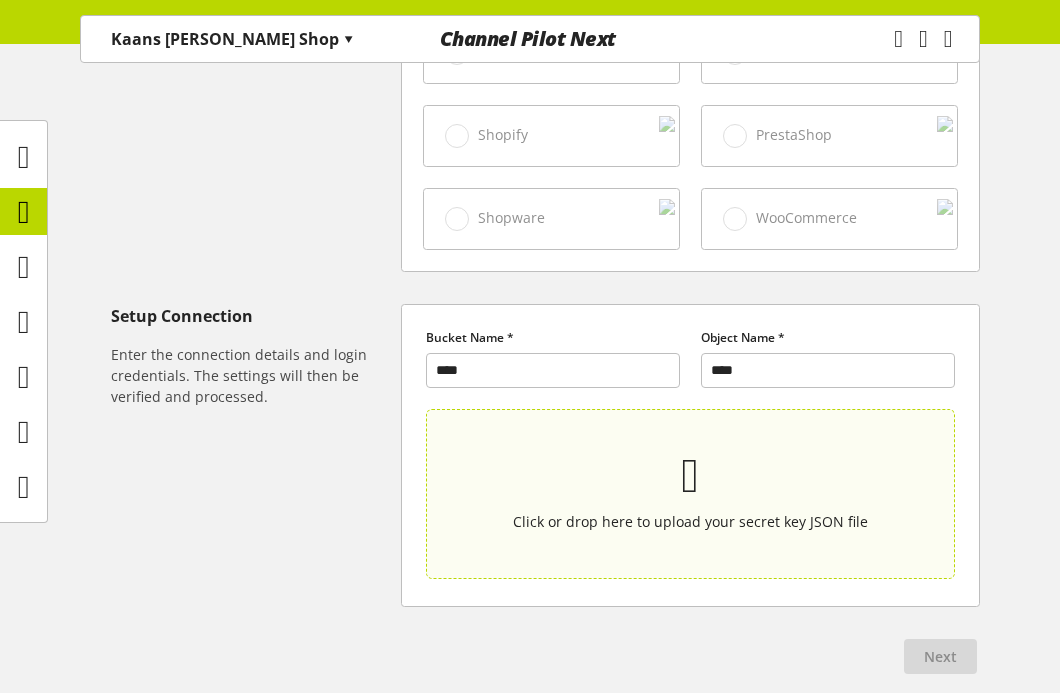 type on "**********" 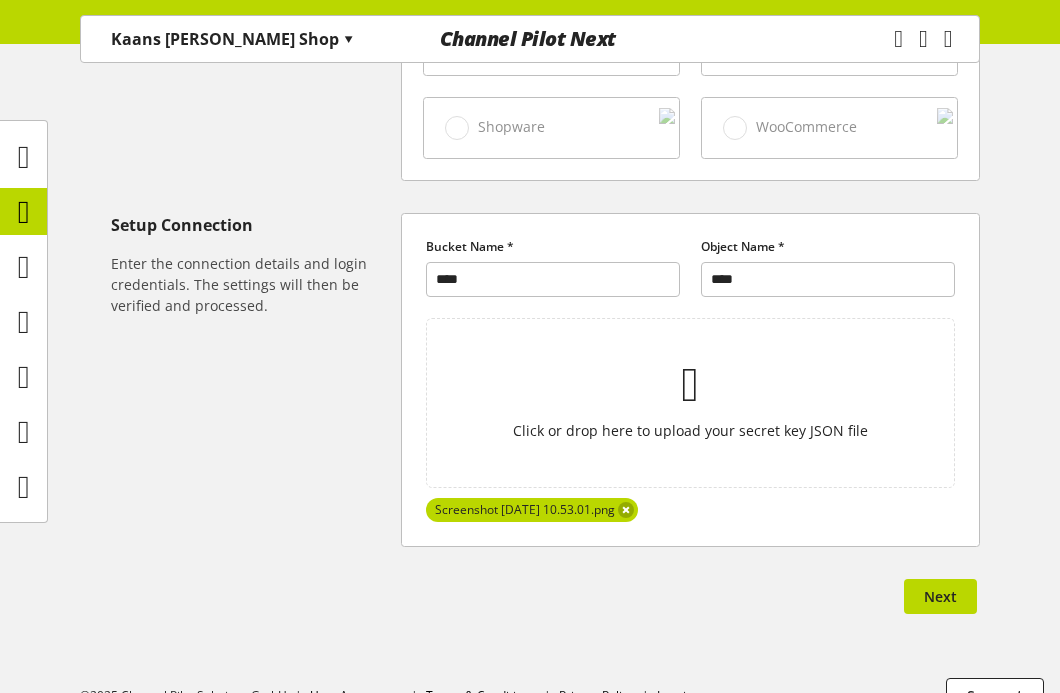 scroll, scrollTop: 1047, scrollLeft: 0, axis: vertical 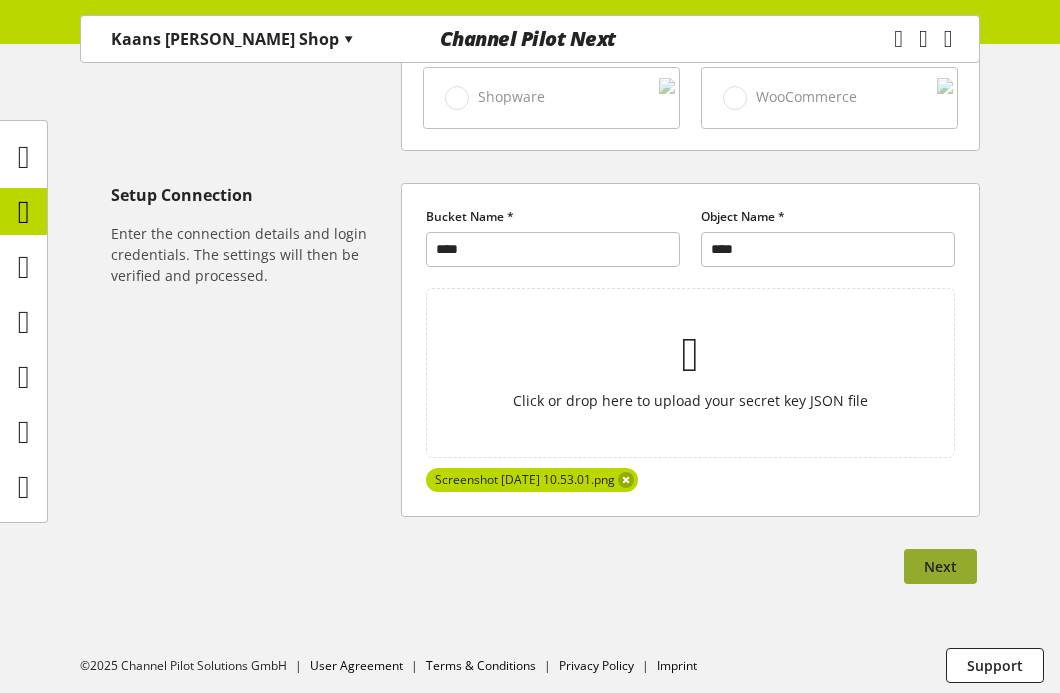 click on "Next" at bounding box center [940, 566] 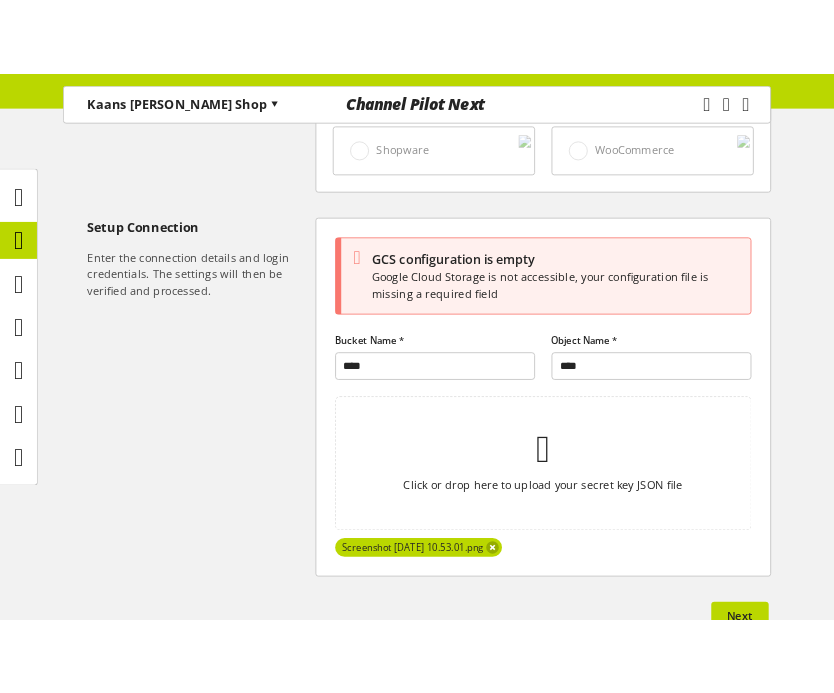 scroll, scrollTop: 1092, scrollLeft: 0, axis: vertical 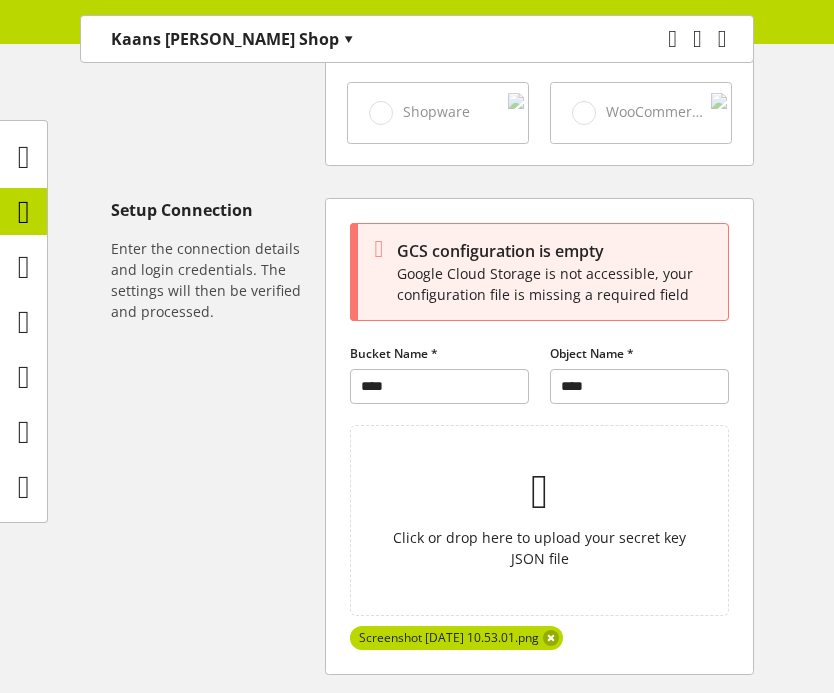 click on "Kaans [PERSON_NAME] Shop ▾" at bounding box center (232, 39) 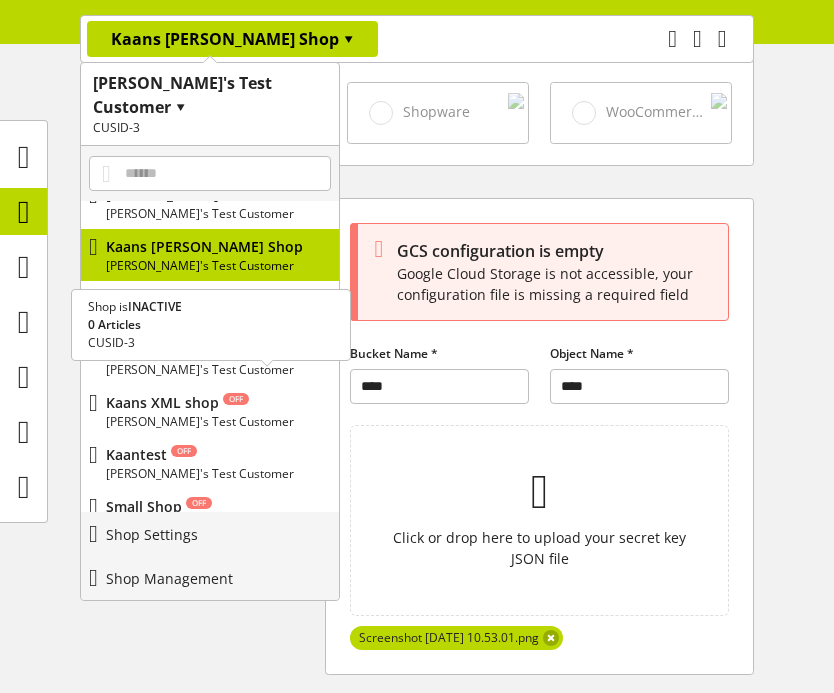 scroll, scrollTop: 0, scrollLeft: 0, axis: both 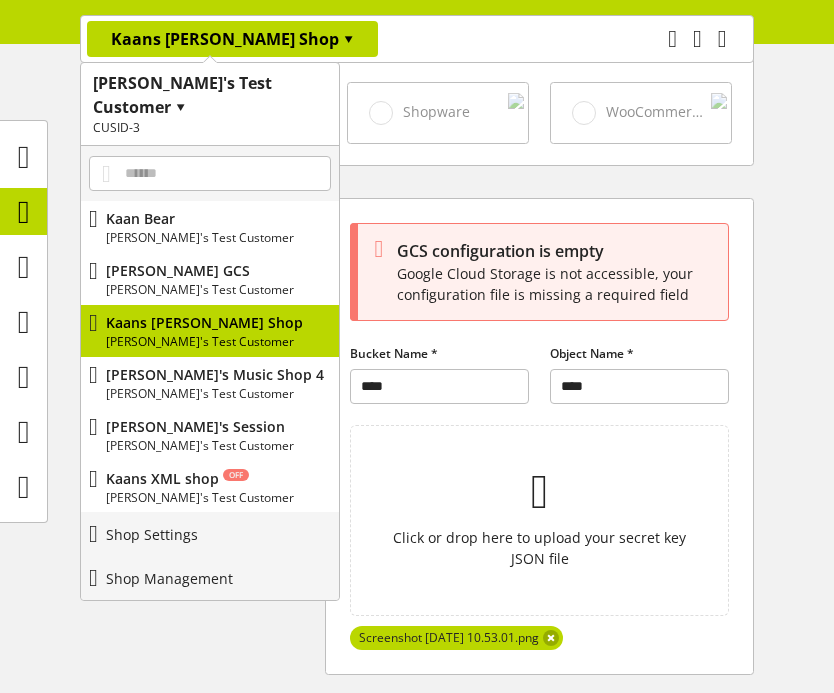 click on "Title, Identifier and Type Give your feed a unique and precise name. Select a name for the “Feed-Identifier” and the Type of Feed you want to import. Feed Name * **** Feed Identifier * ****** Feed Type This feed is your only product feed Product feed A standard feed with your product data. This feed is your only product feed Data feed Replaces the contents of existing data fields of an existing product feed. This feed is your only product feed Lookup feed Extends an existing product feed with new data fields using a data key. Import Source Please specify the type of data source for your feed.
File types currently supported are CSV, XML and JSON. Shop plugins will be supported soon. Source type FTP SFTP File Upload HTTP/S Google Cloud Storage Coming soon Channel Pilot API Coming soon Magento Coming soon Magento 2 Coming soon Shopify Coming soon PrestaShop Coming soon Shopware Coming soon WooCommerce Setup Connection GCS configuration is empty Bucket Name * **** Object Name * **** Next" at bounding box center [417, 12] 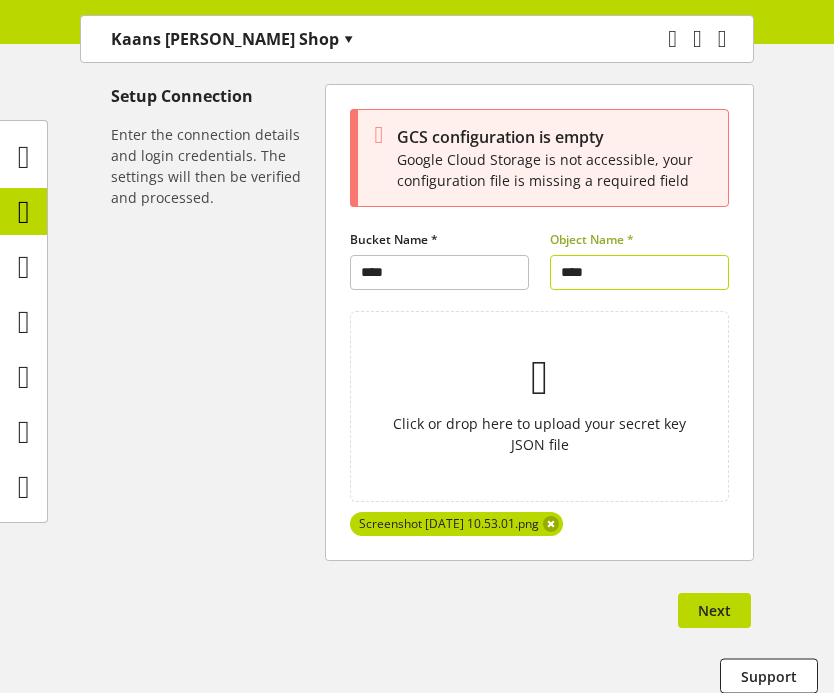 scroll, scrollTop: 1173, scrollLeft: 0, axis: vertical 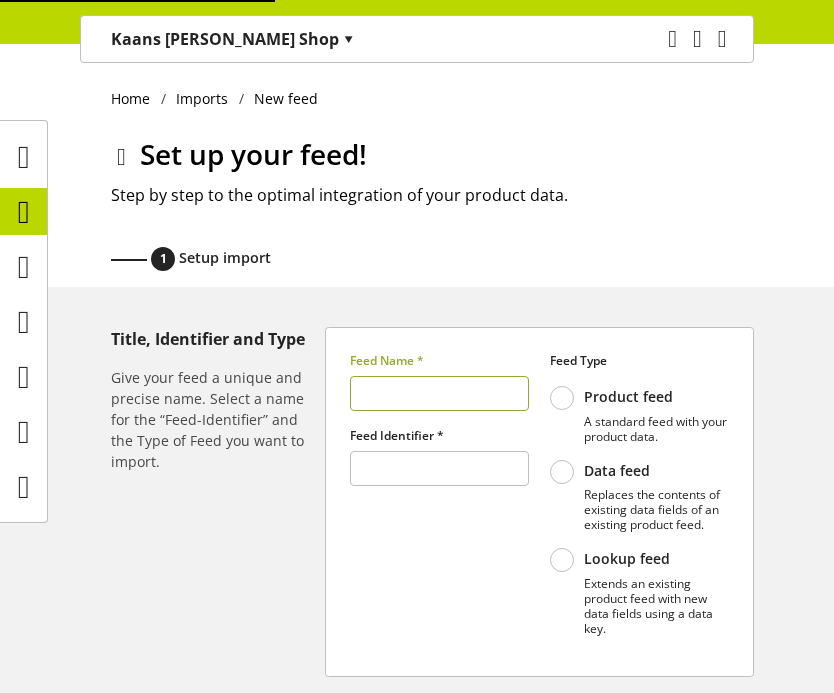 type on "******" 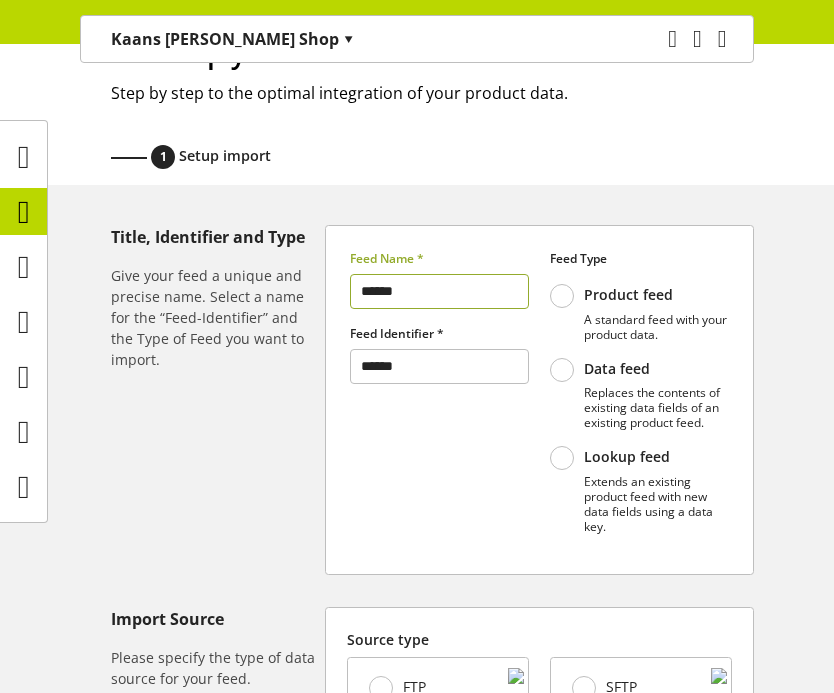 scroll, scrollTop: 356, scrollLeft: 0, axis: vertical 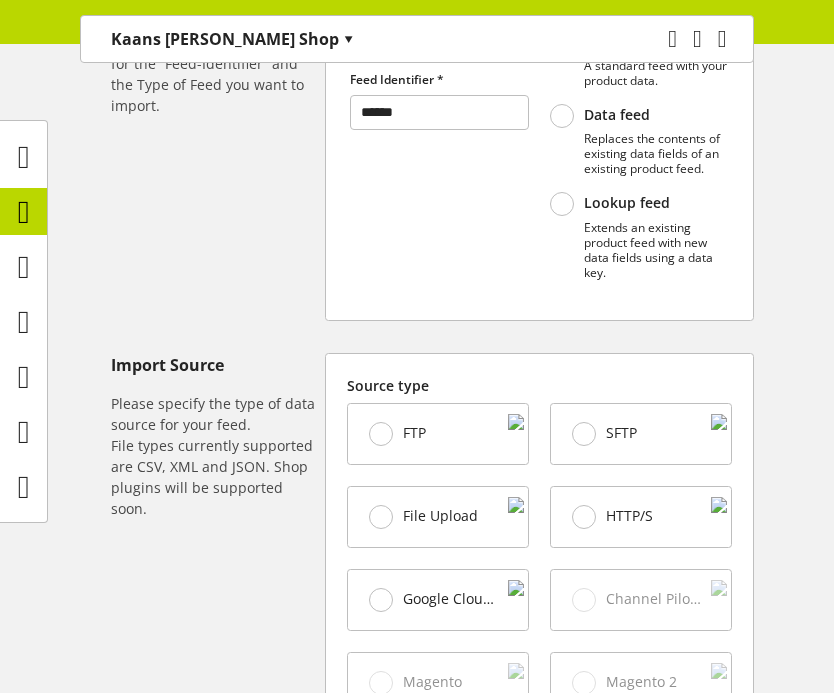 type on "******" 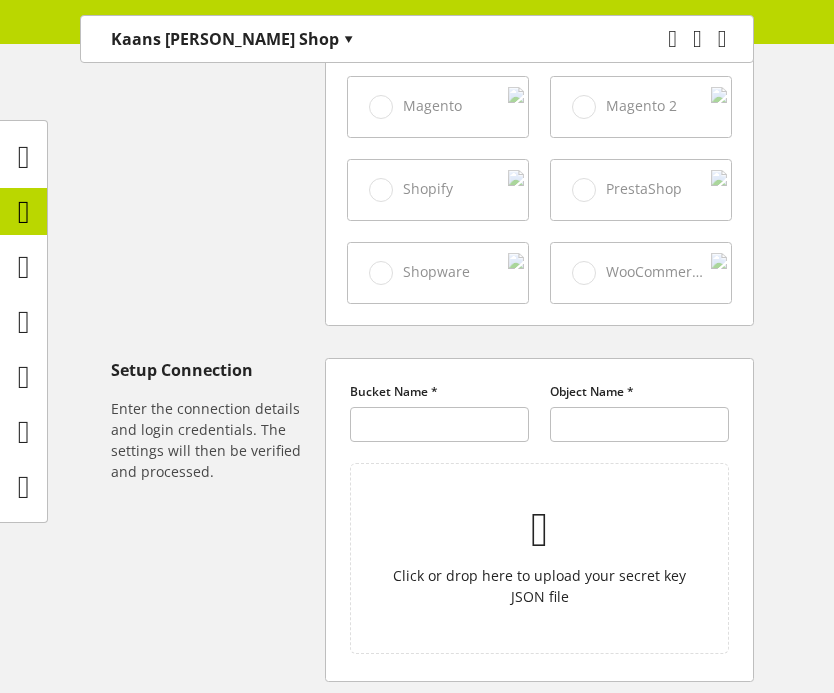 scroll, scrollTop: 1105, scrollLeft: 0, axis: vertical 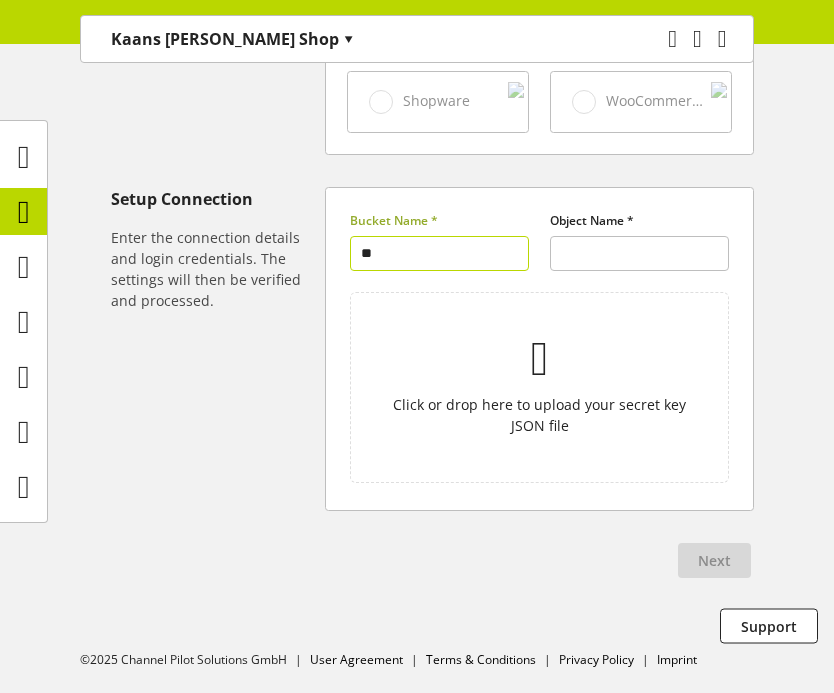 click on "**" at bounding box center [439, 253] 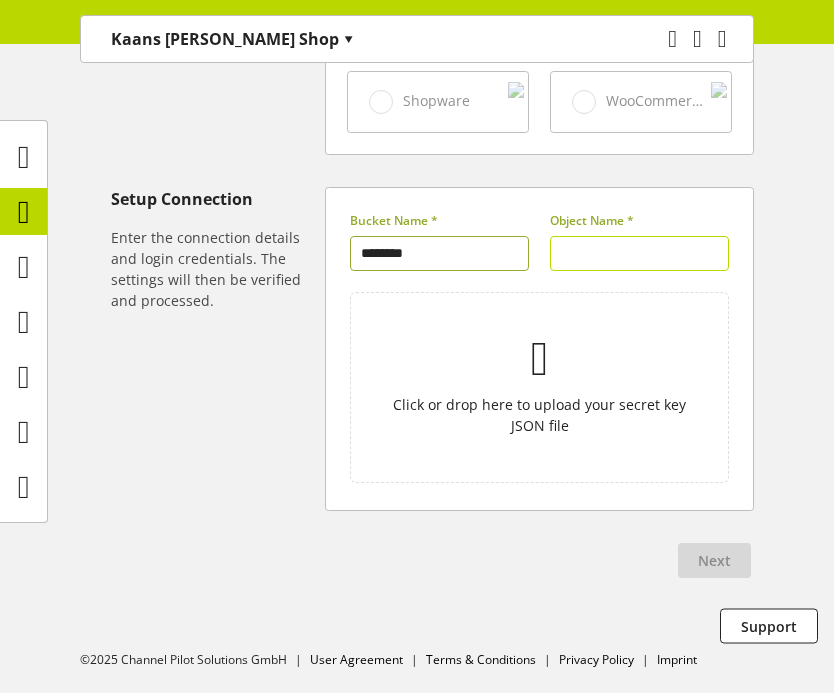 type on "********" 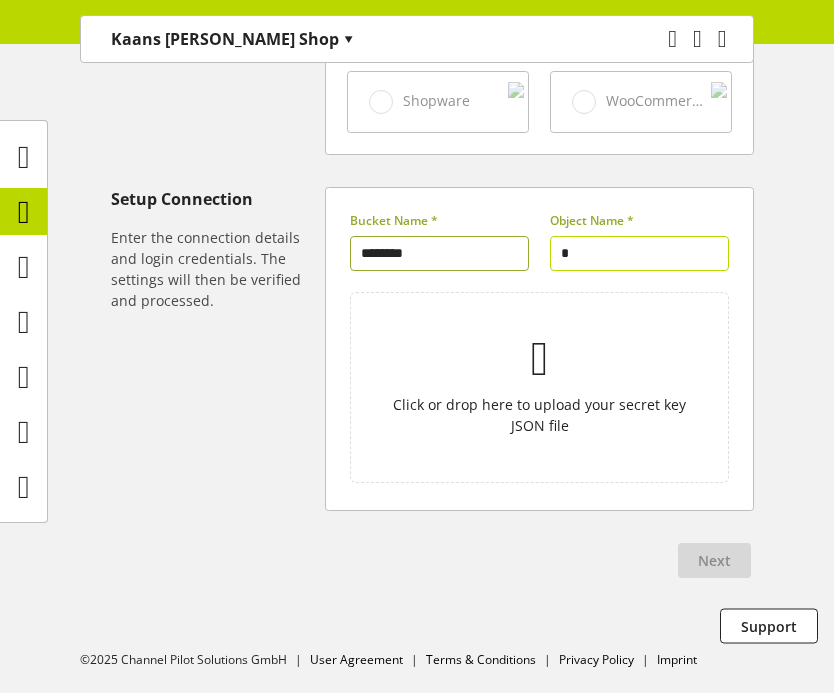 click on "*" at bounding box center [639, 253] 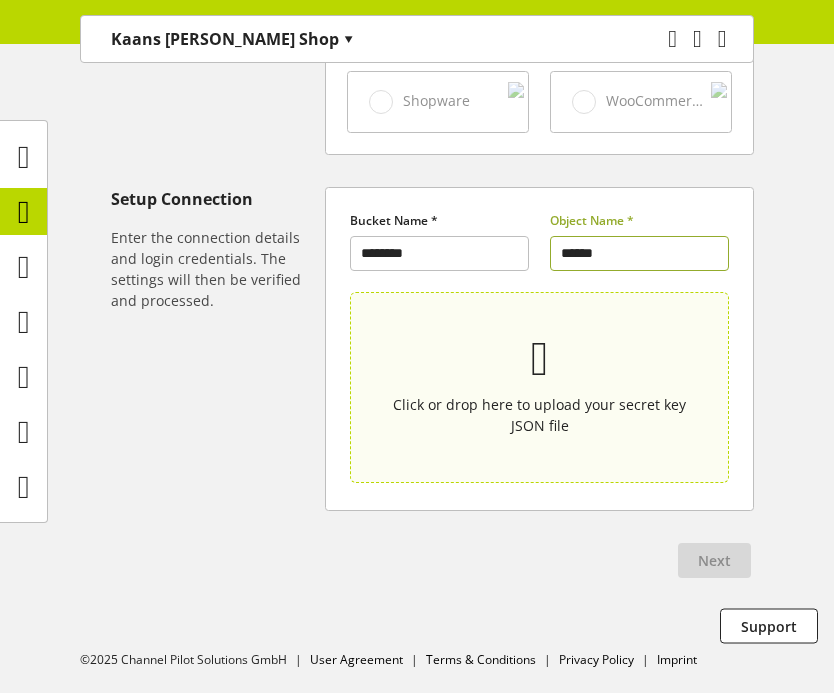 type on "******" 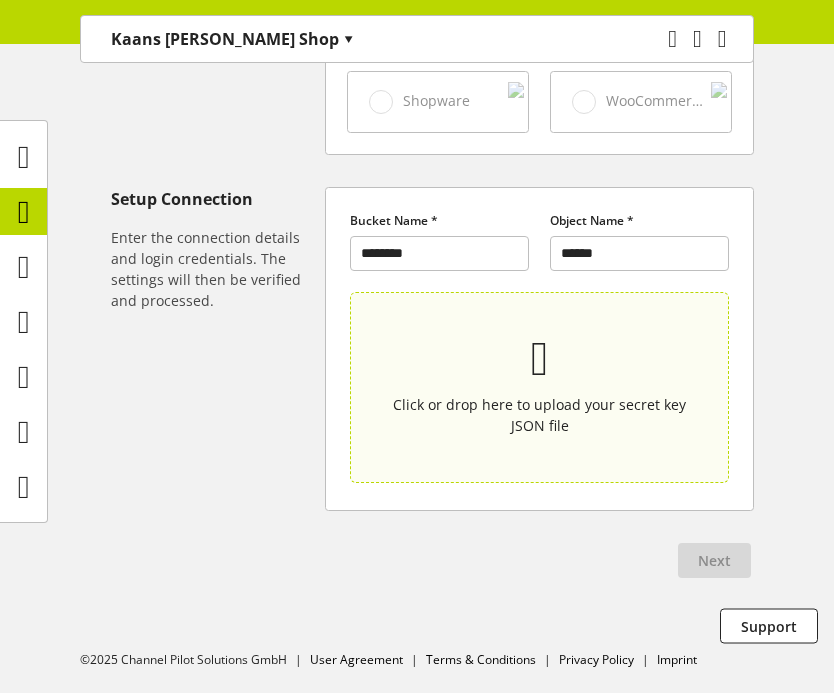 type on "**********" 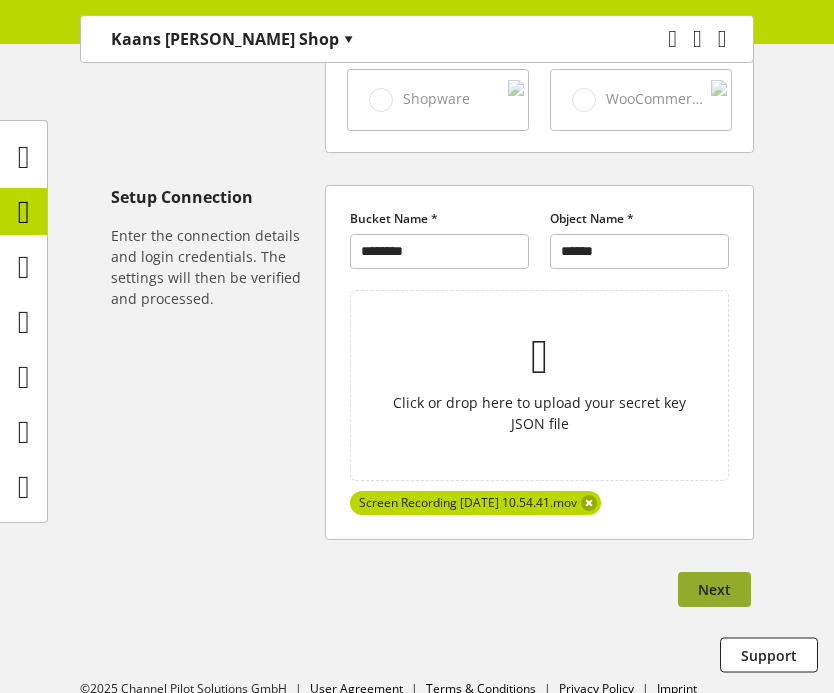 click on "Next" at bounding box center [714, 589] 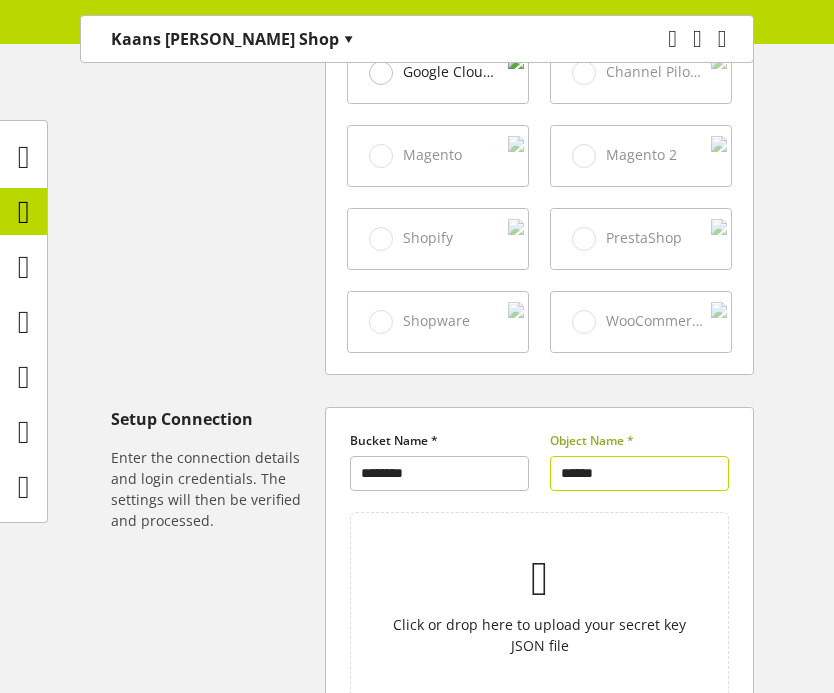 scroll, scrollTop: 1086, scrollLeft: 0, axis: vertical 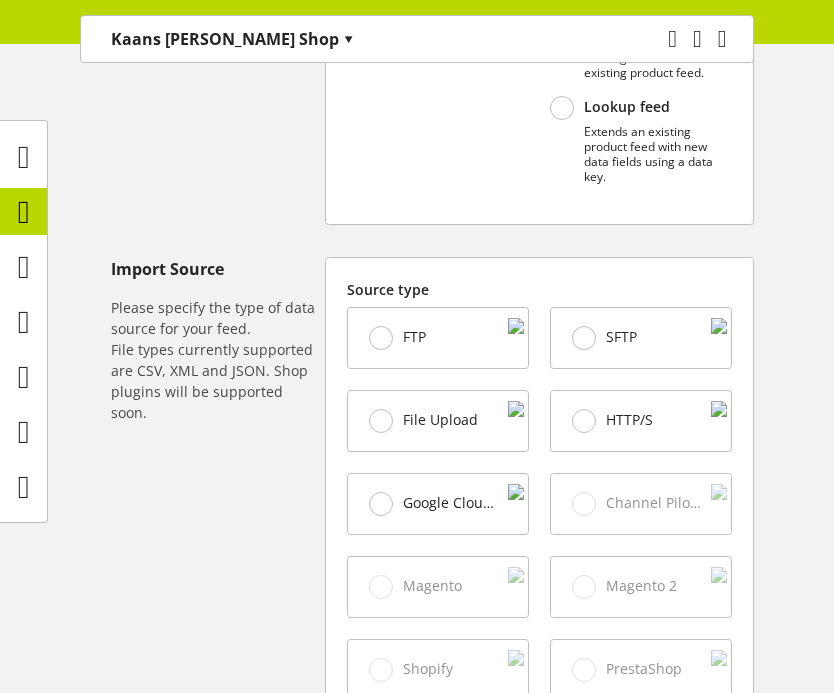 type on "***" 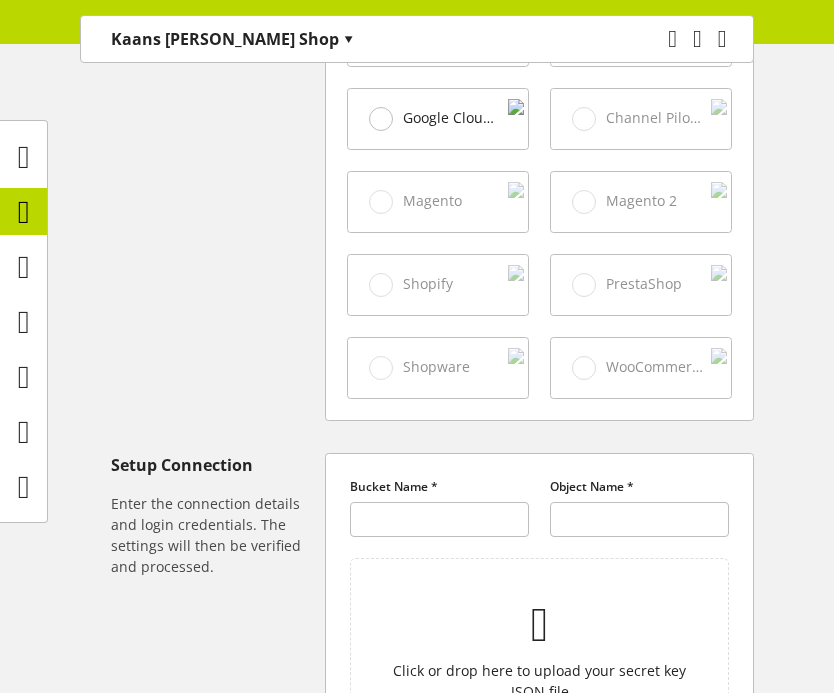 scroll, scrollTop: 1105, scrollLeft: 0, axis: vertical 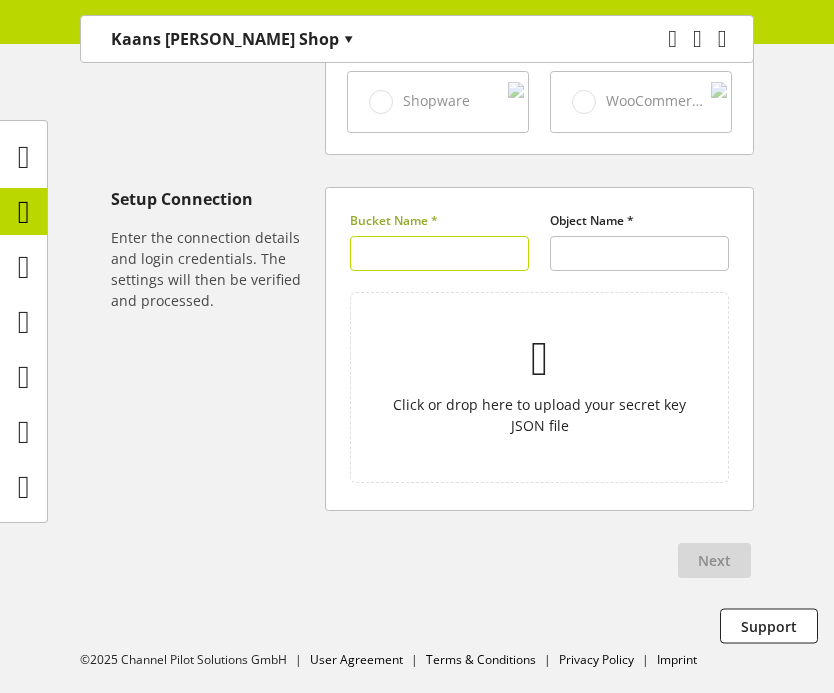 click at bounding box center [439, 253] 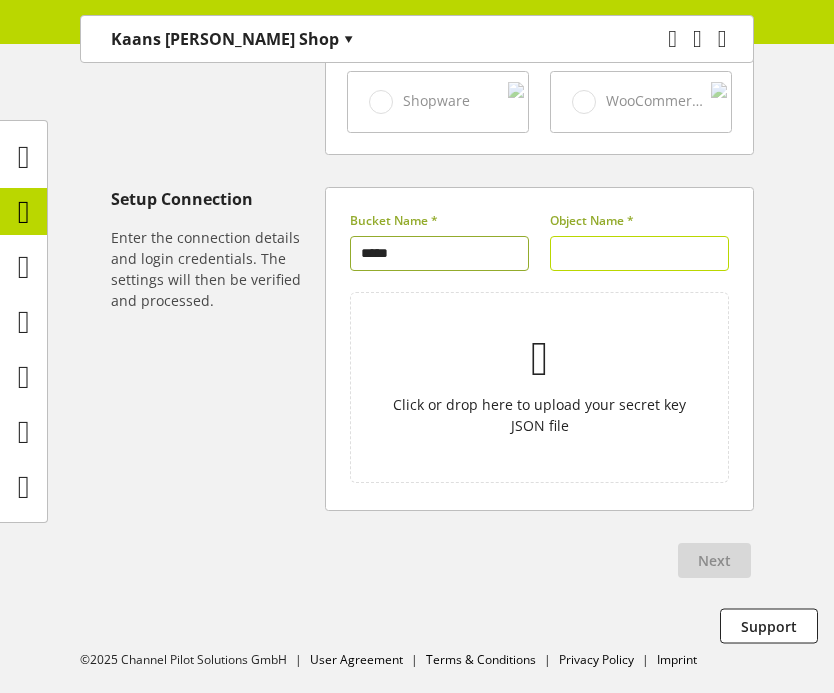 type on "*****" 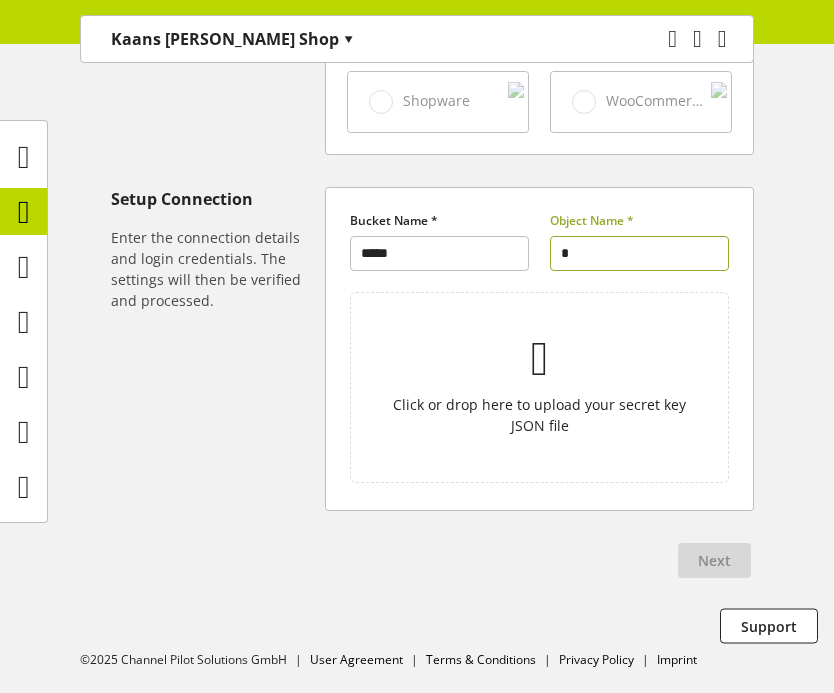 click on "*" at bounding box center [639, 253] 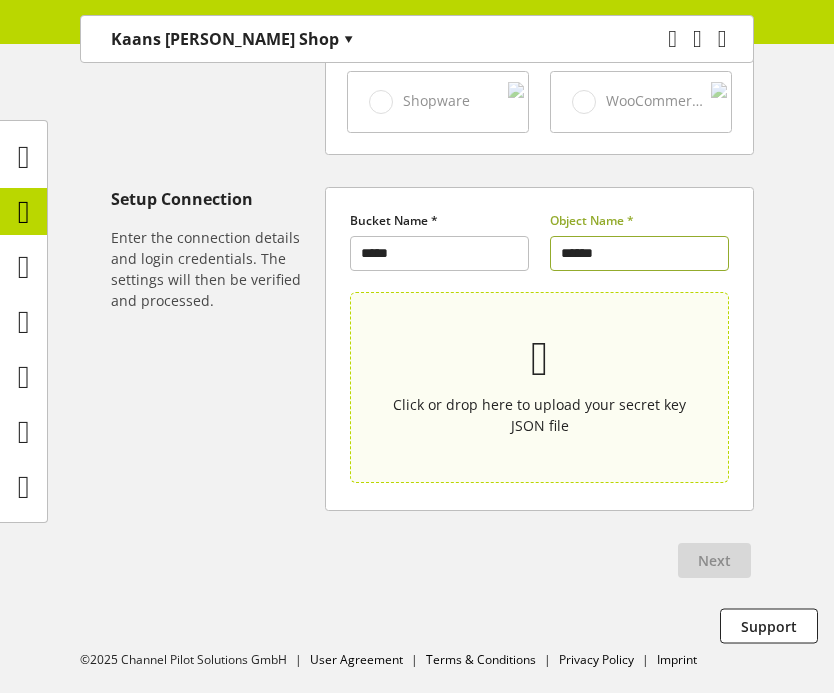 type on "******" 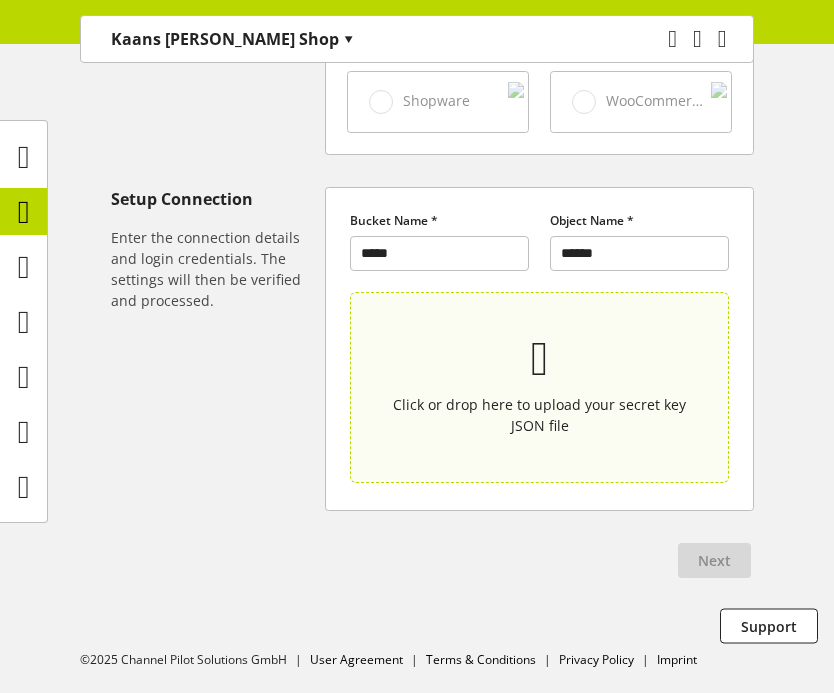 type on "**********" 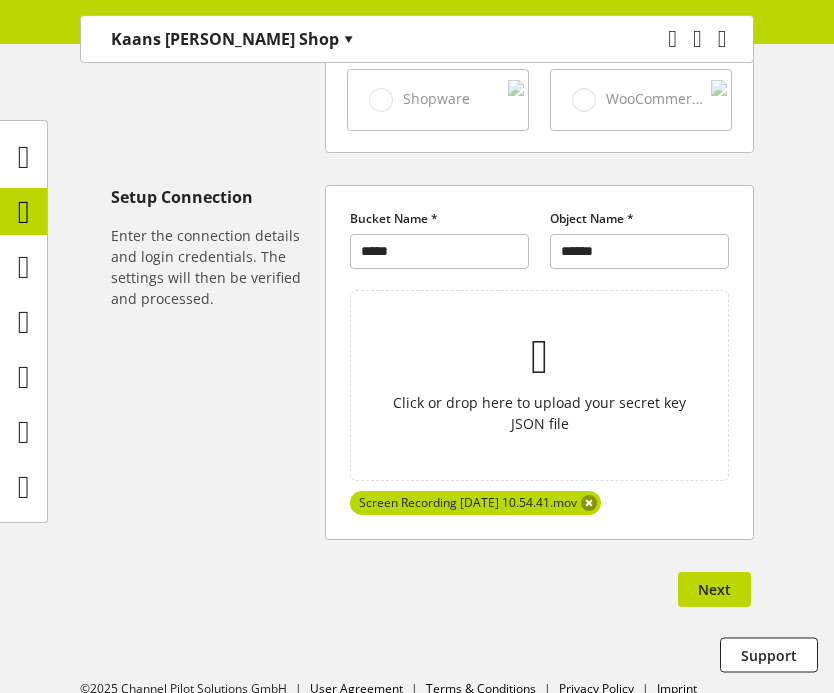 click at bounding box center (589, 503) 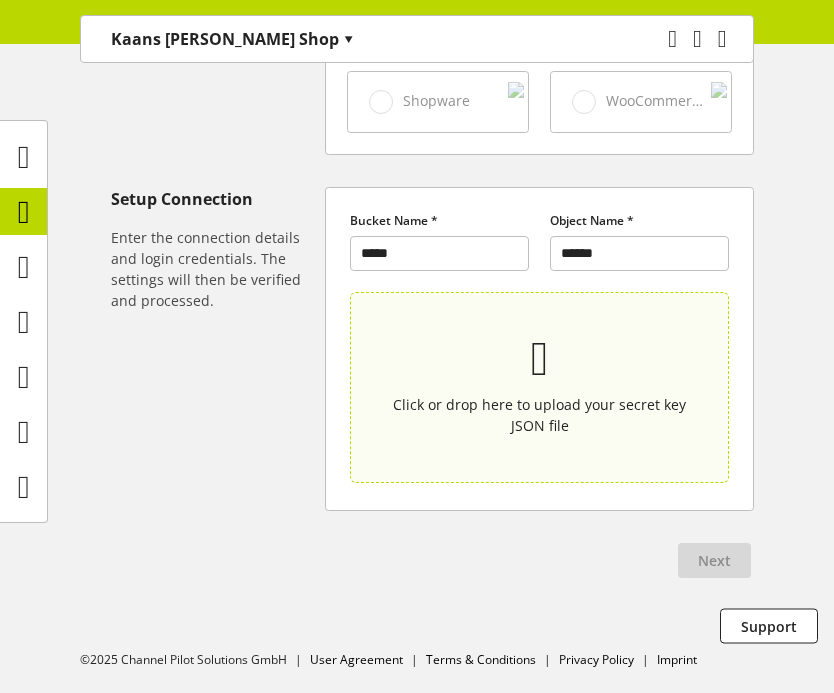 click on "Click or drop here to upload your secret key JSON file" at bounding box center [540, 415] 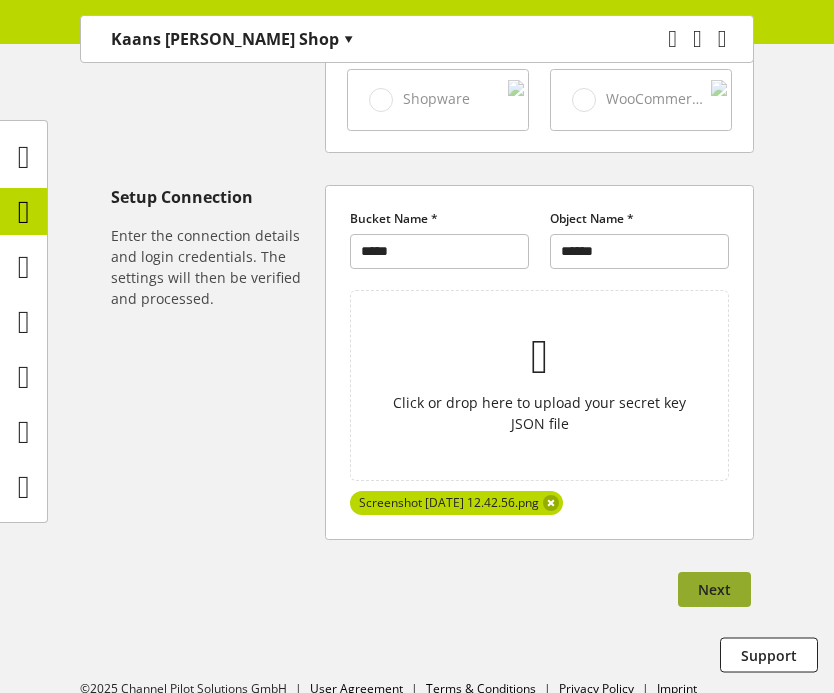 click on "Next" at bounding box center (714, 589) 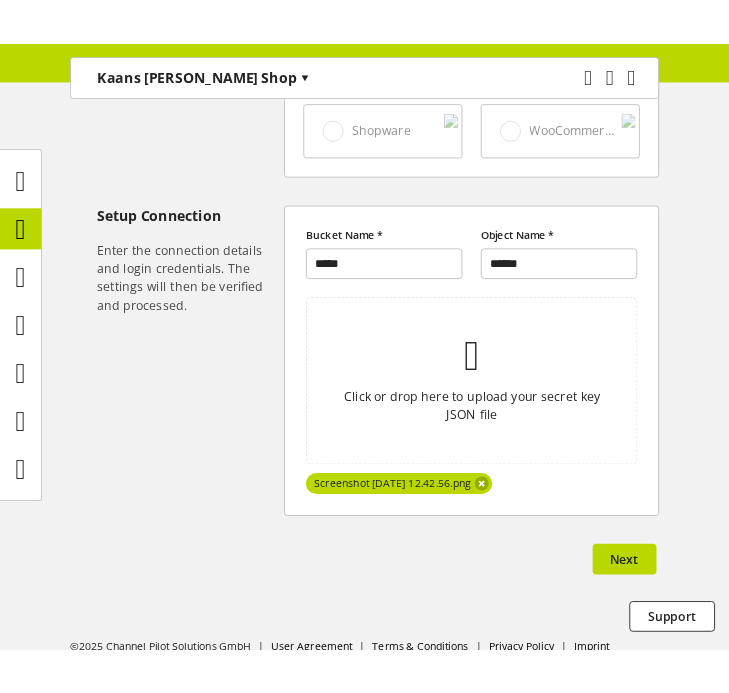 scroll, scrollTop: 1150, scrollLeft: 0, axis: vertical 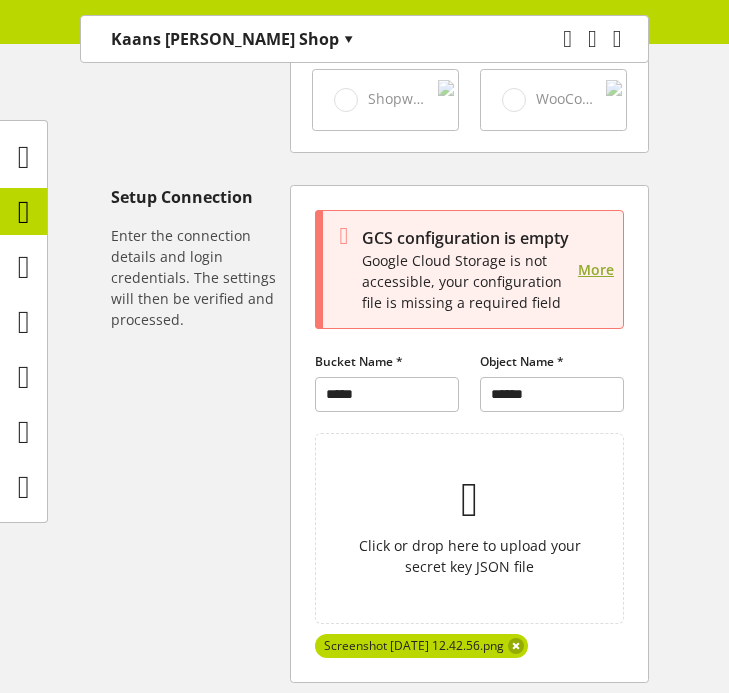 click on "More" at bounding box center [596, 269] 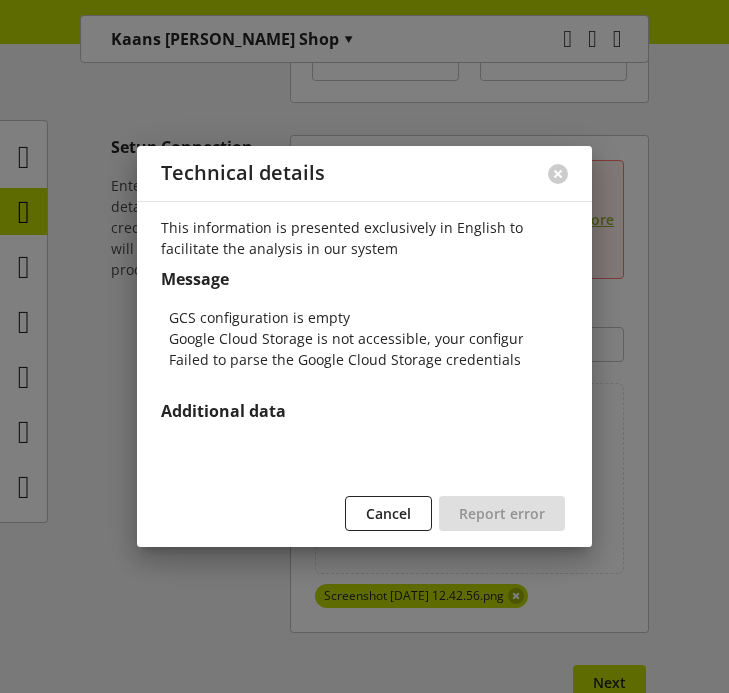 scroll, scrollTop: 1100, scrollLeft: 0, axis: vertical 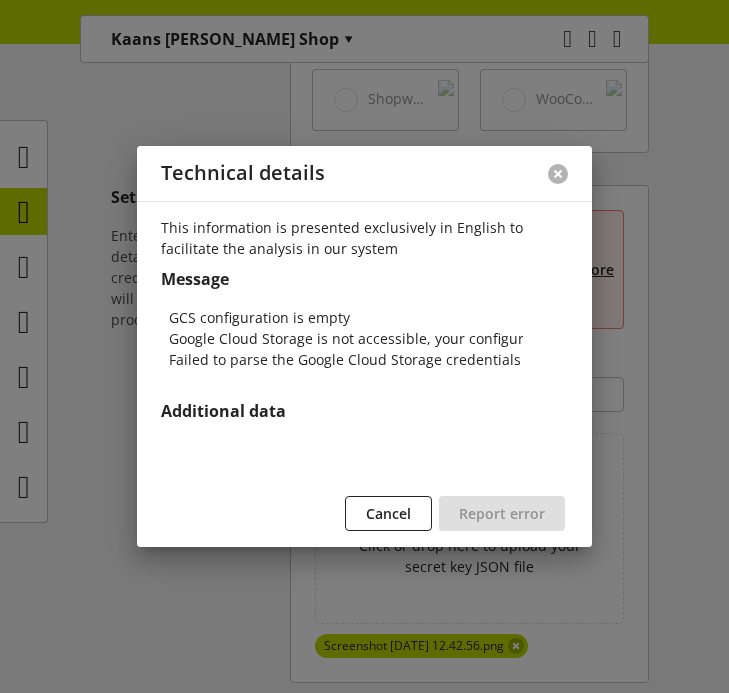 click at bounding box center (558, 174) 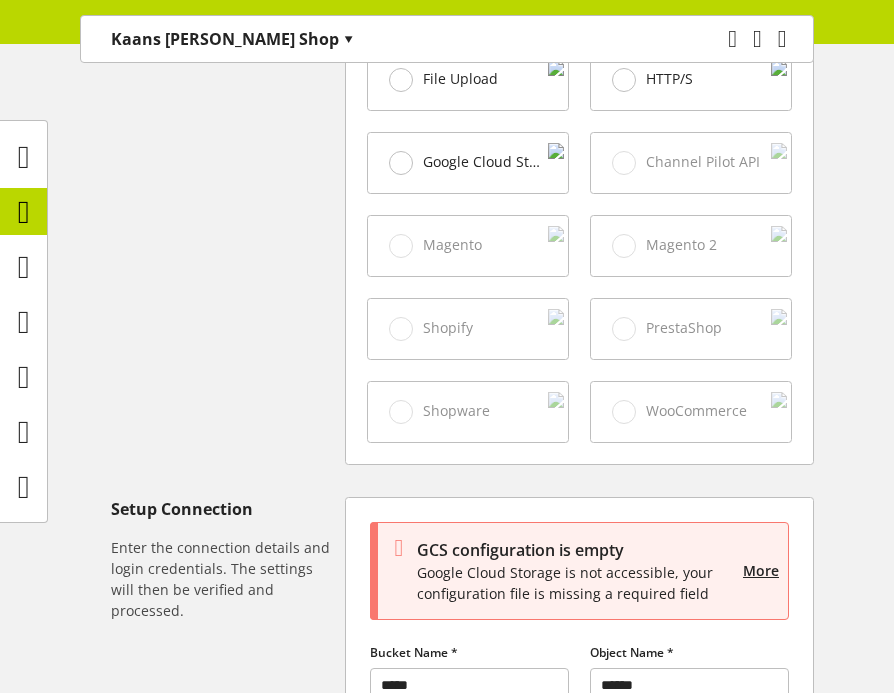 scroll, scrollTop: 714, scrollLeft: 0, axis: vertical 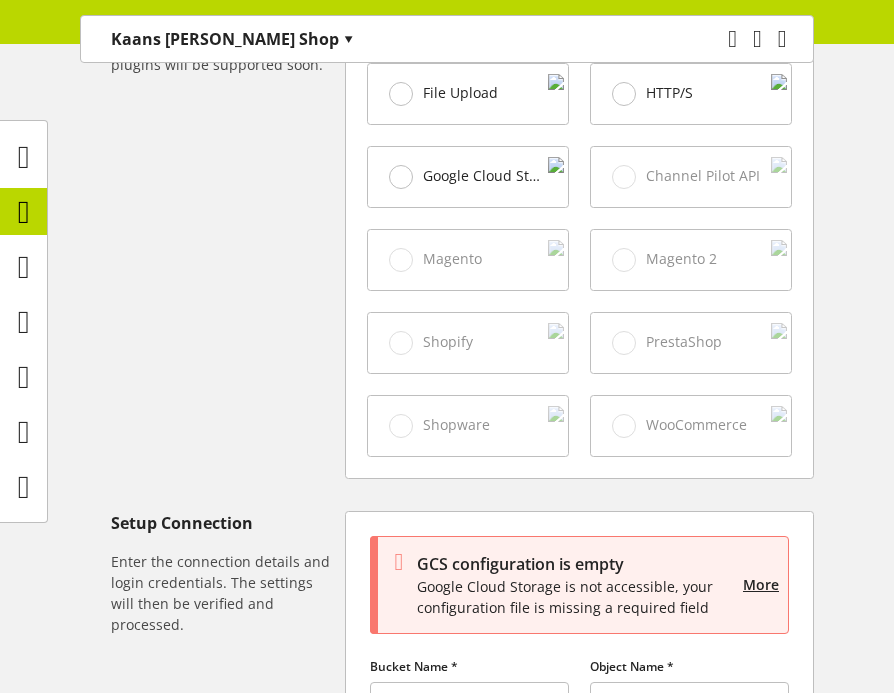 click on "HTTP/S" at bounding box center (691, 94) 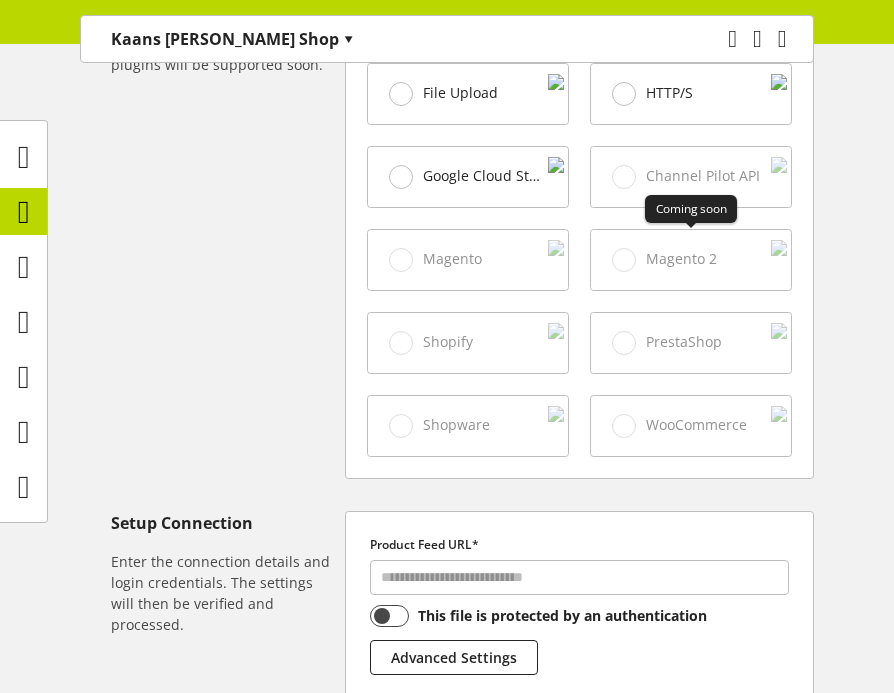 scroll, scrollTop: 903, scrollLeft: 0, axis: vertical 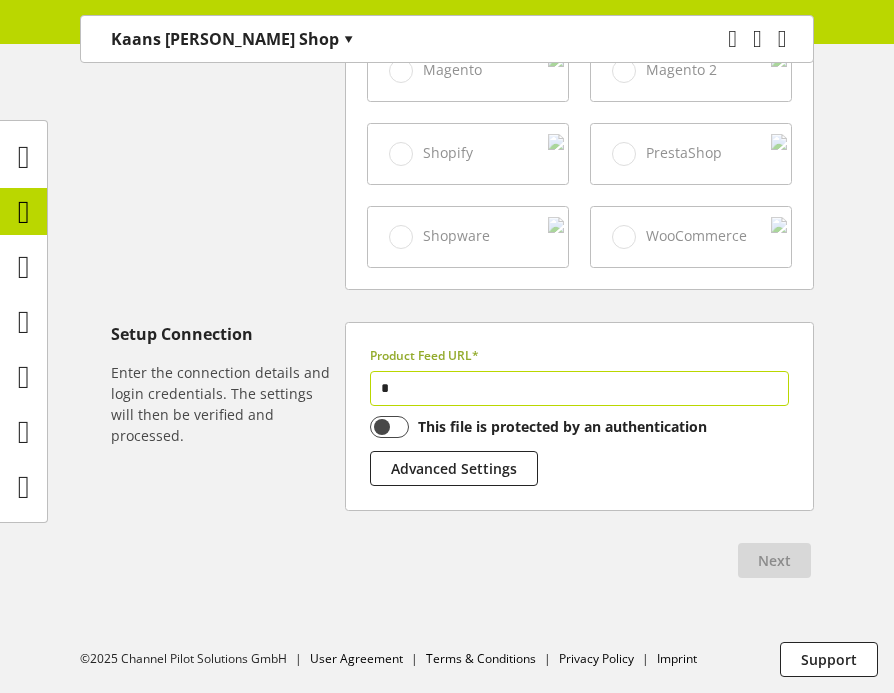 click on "*" at bounding box center (579, 388) 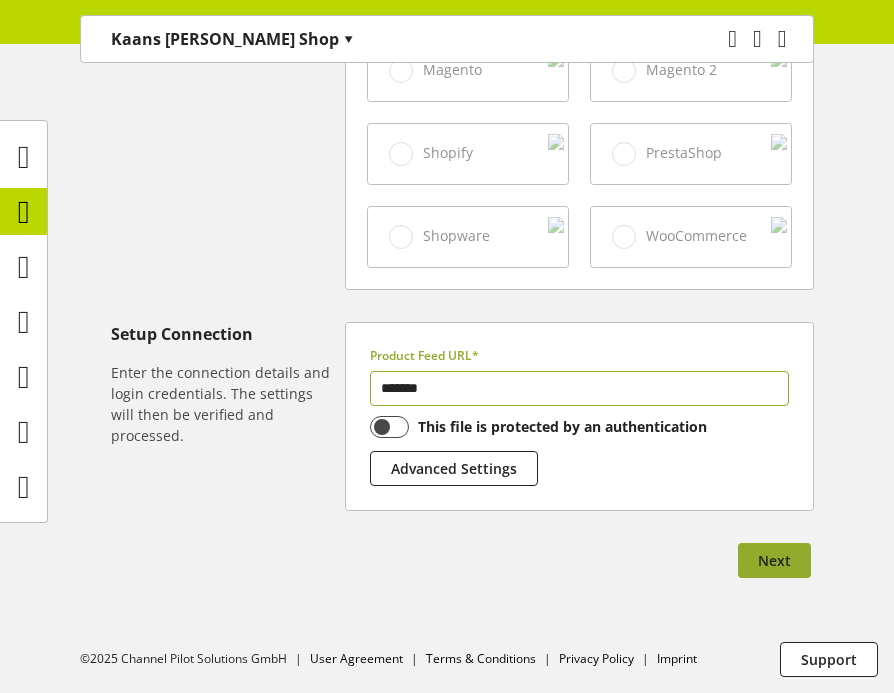type on "*******" 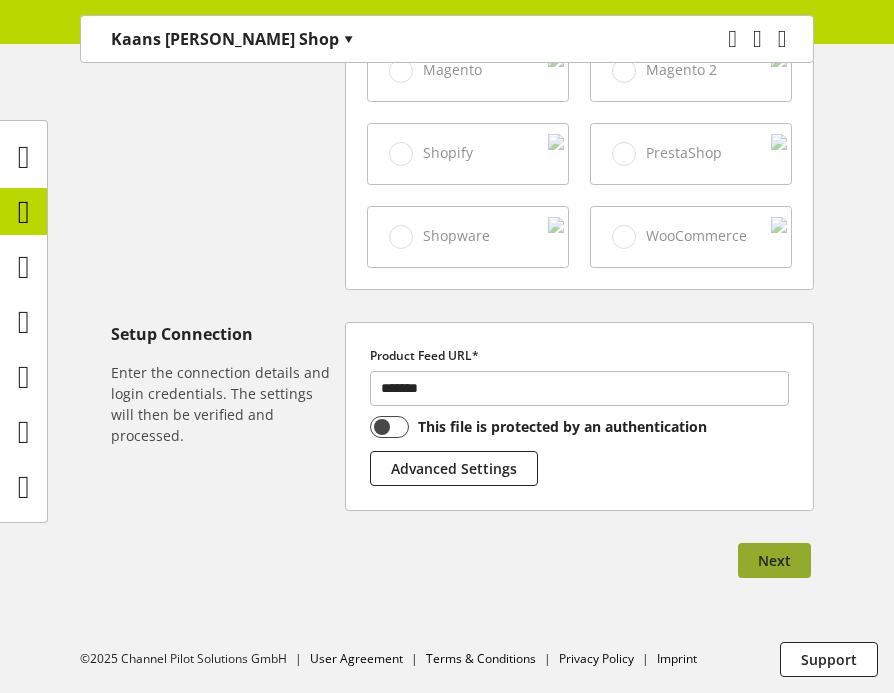 click on "Next" at bounding box center [774, 560] 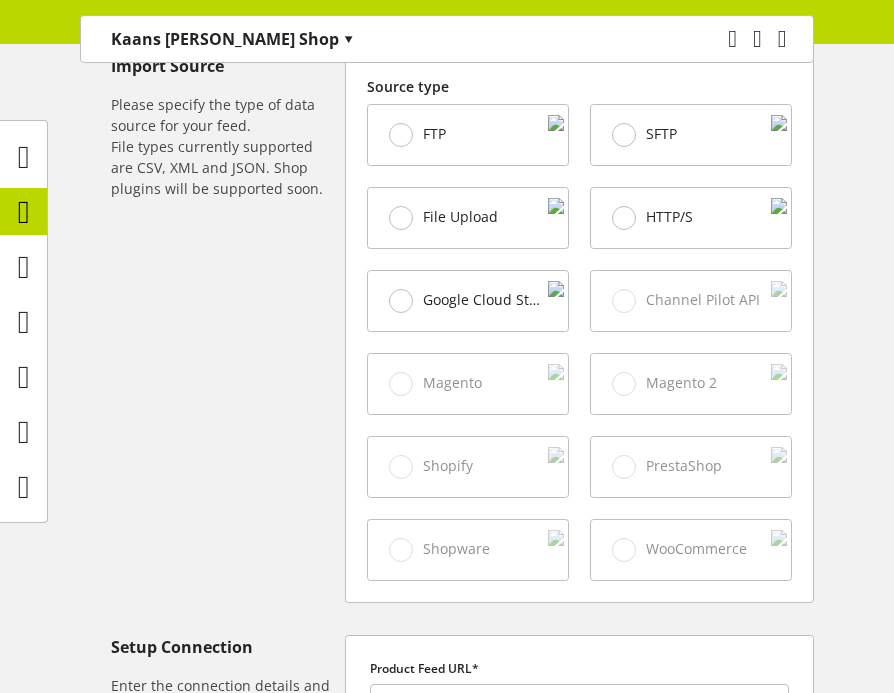 scroll, scrollTop: 903, scrollLeft: 0, axis: vertical 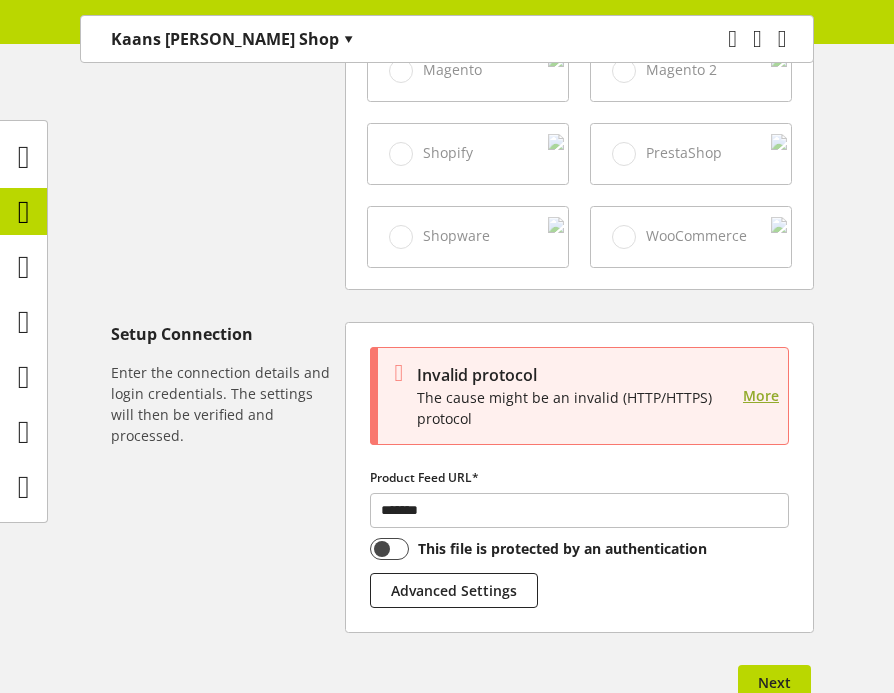 click on "More" at bounding box center [761, 395] 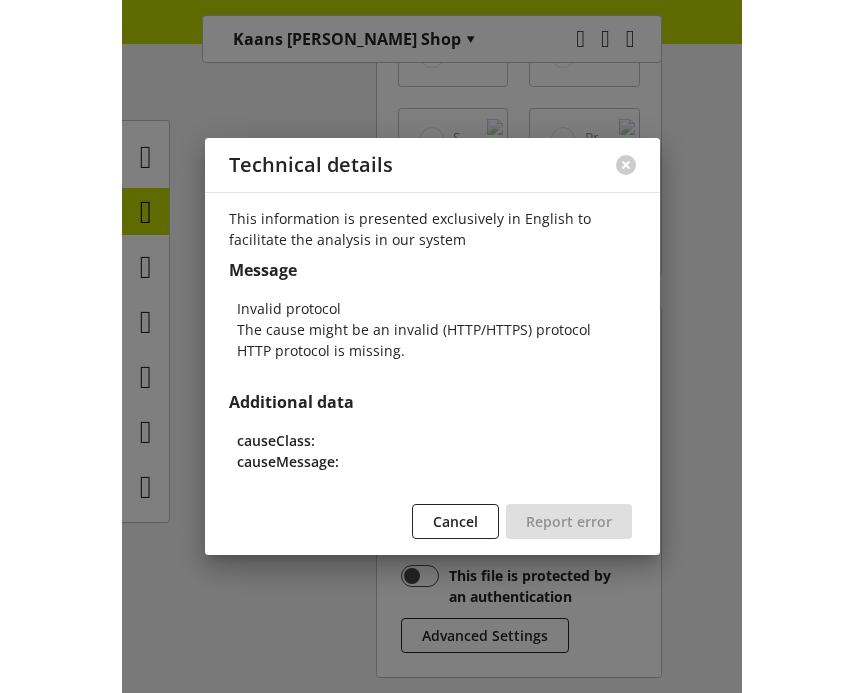scroll, scrollTop: 903, scrollLeft: 0, axis: vertical 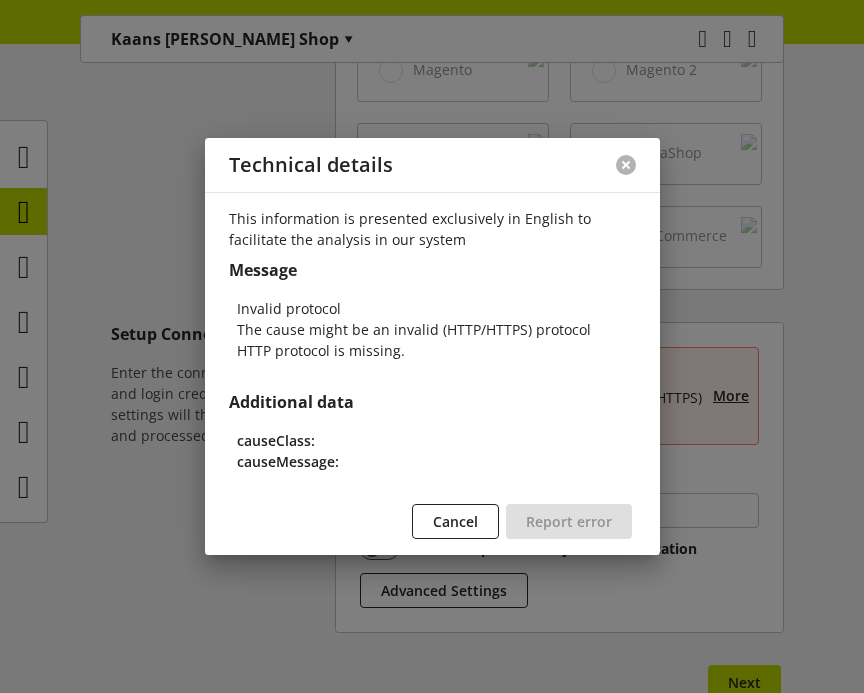 click at bounding box center (626, 165) 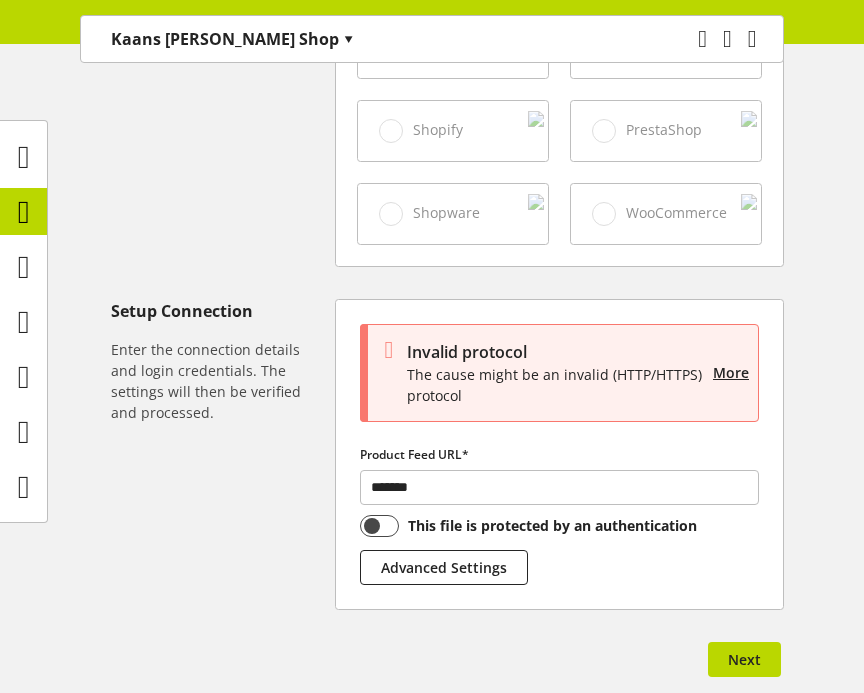 scroll, scrollTop: 948, scrollLeft: 0, axis: vertical 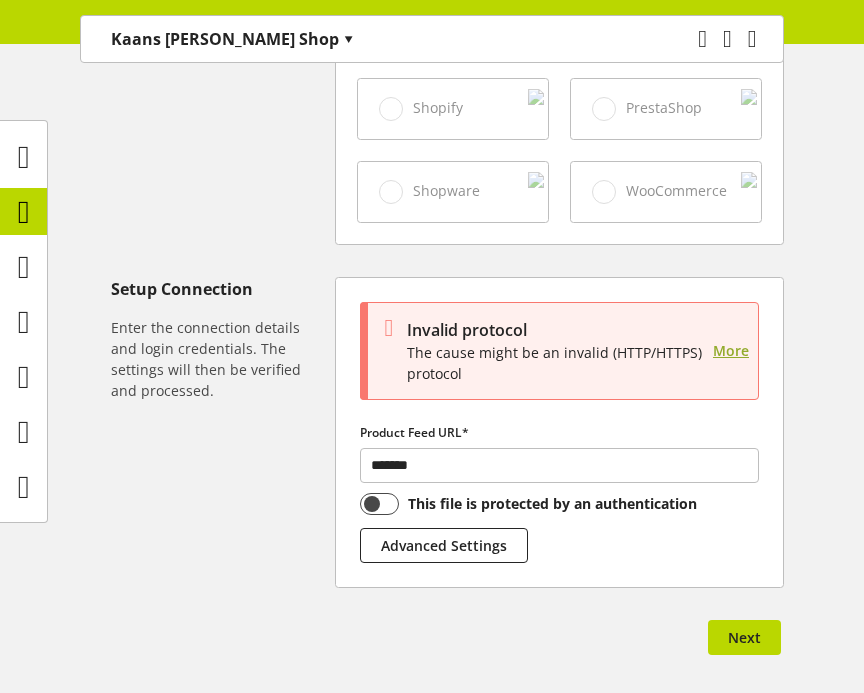 click on "More" at bounding box center [731, 350] 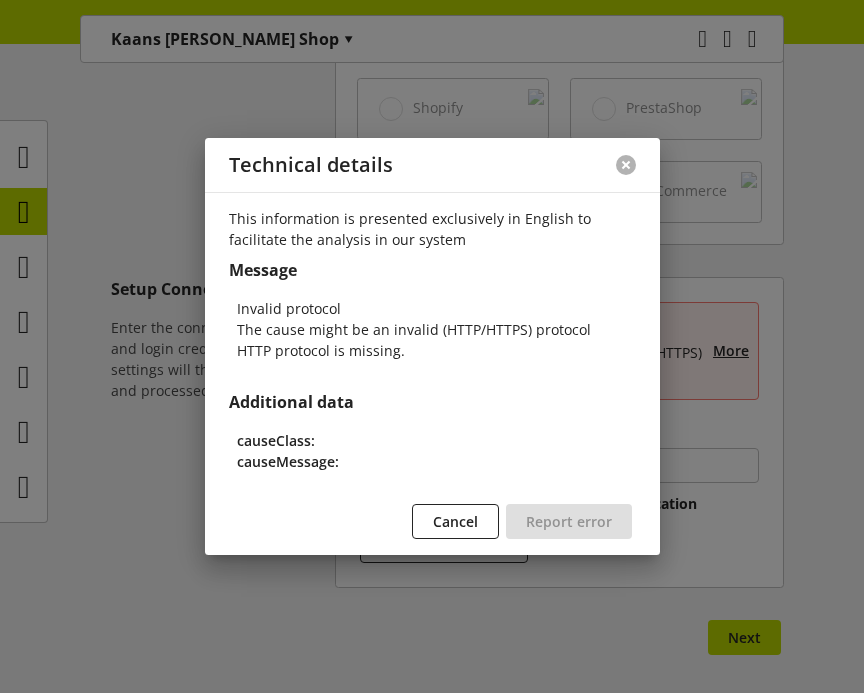 click at bounding box center (626, 165) 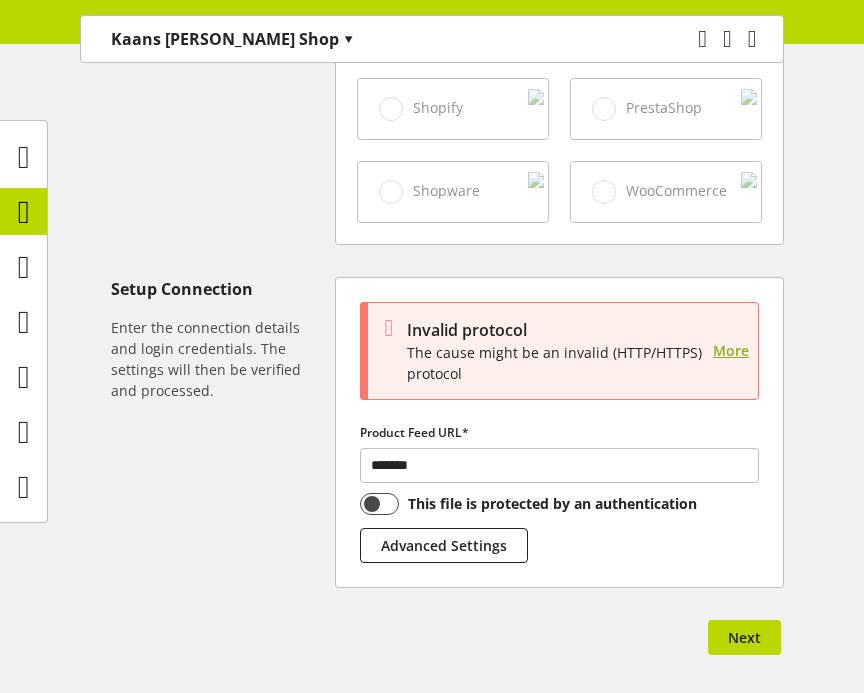 click on "More" at bounding box center [731, 350] 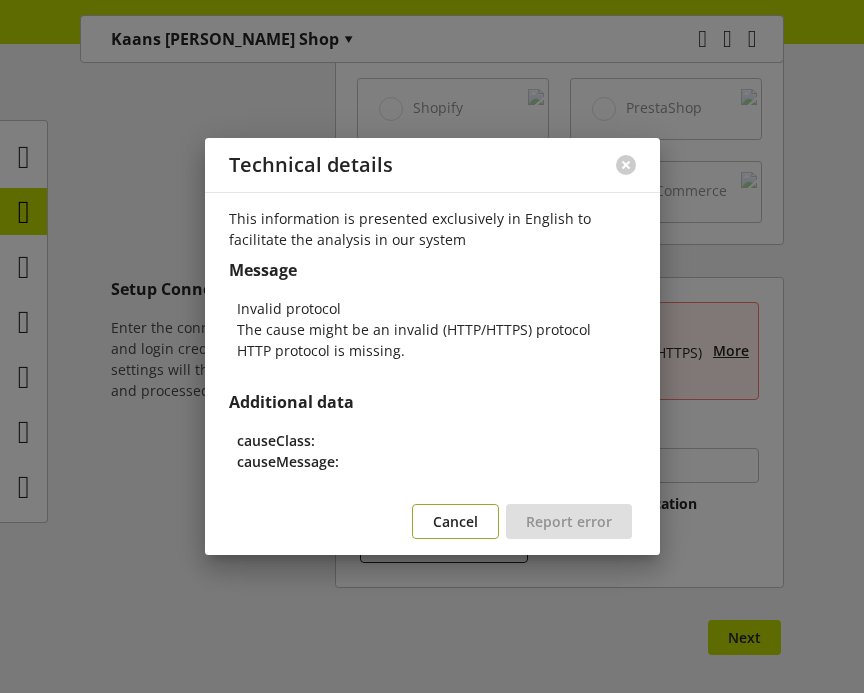click on "Cancel" at bounding box center (455, 521) 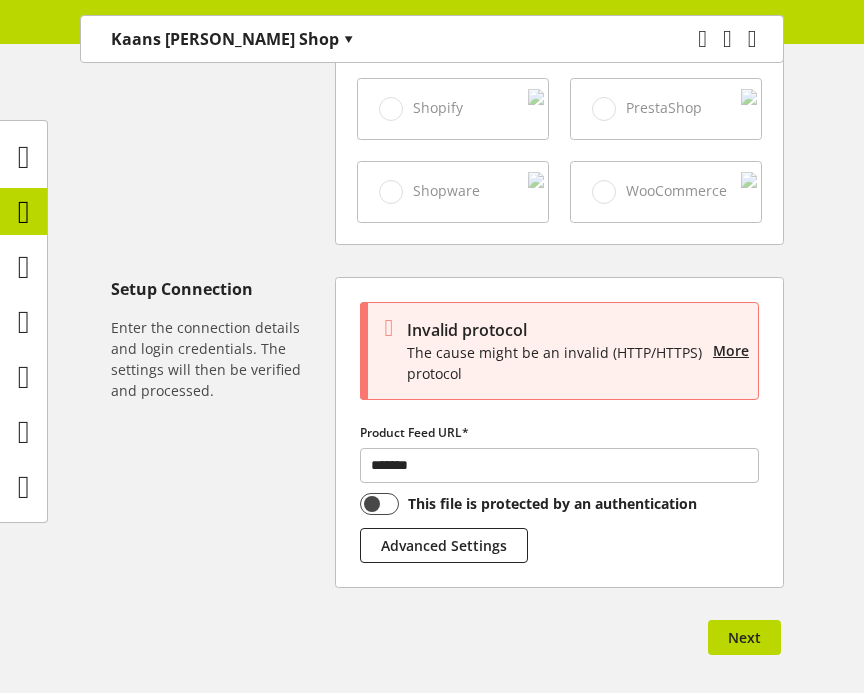 click on "Invalid protocol The cause might be an invalid (HTTP/HTTPS) protocol More" at bounding box center [578, 351] 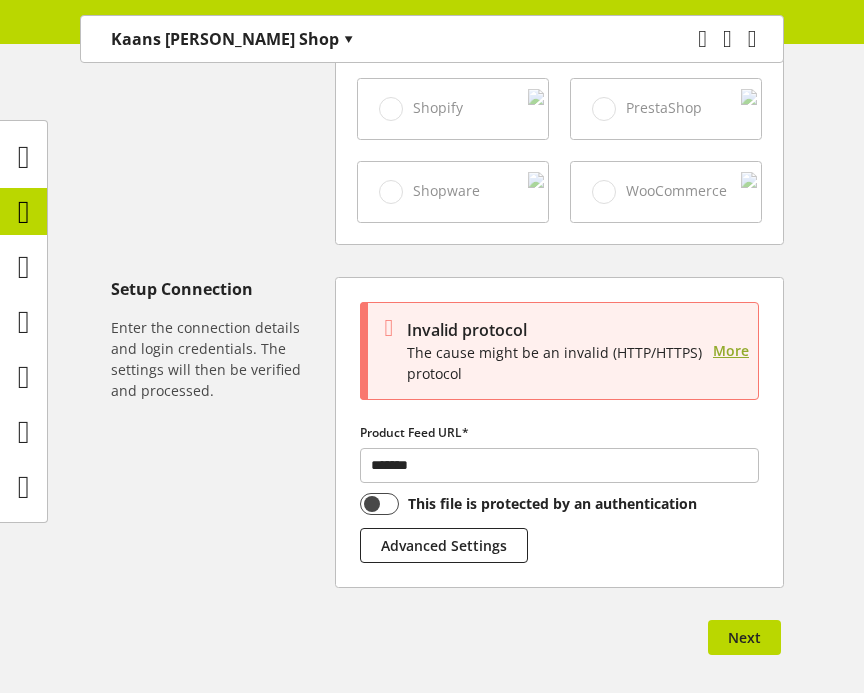 click on "More" at bounding box center [731, 350] 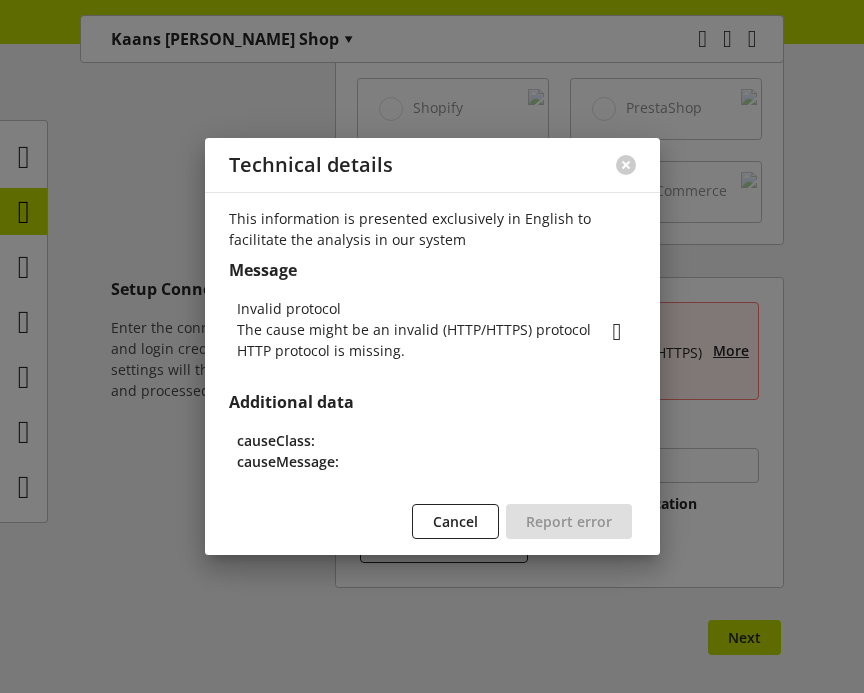 click at bounding box center (617, 332) 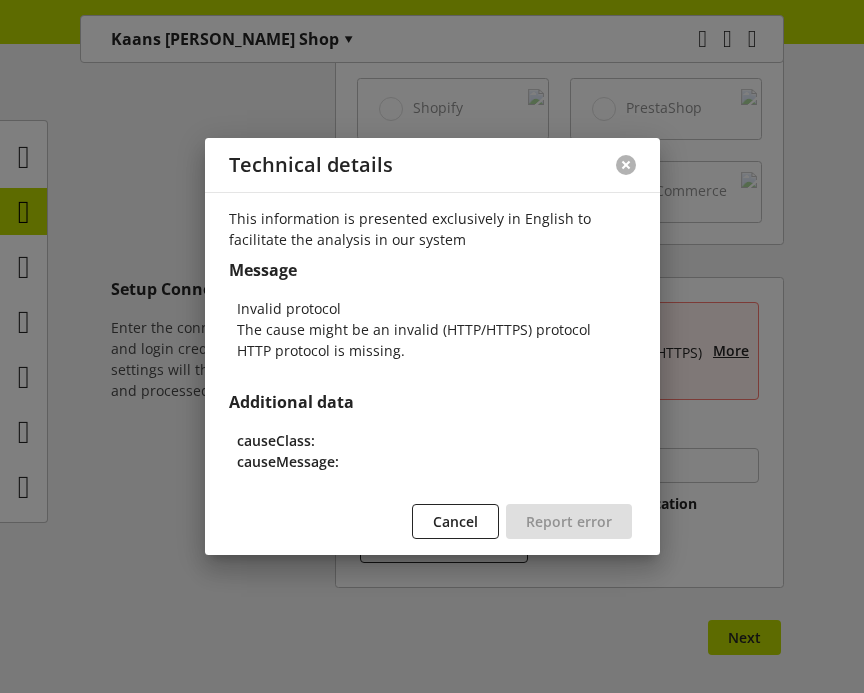 click at bounding box center (626, 165) 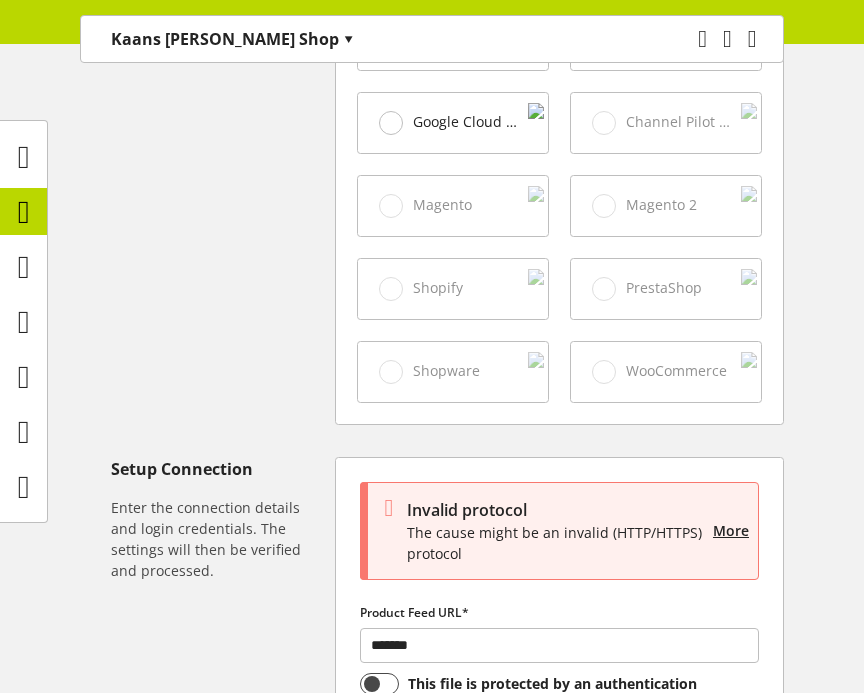 scroll, scrollTop: 724, scrollLeft: 0, axis: vertical 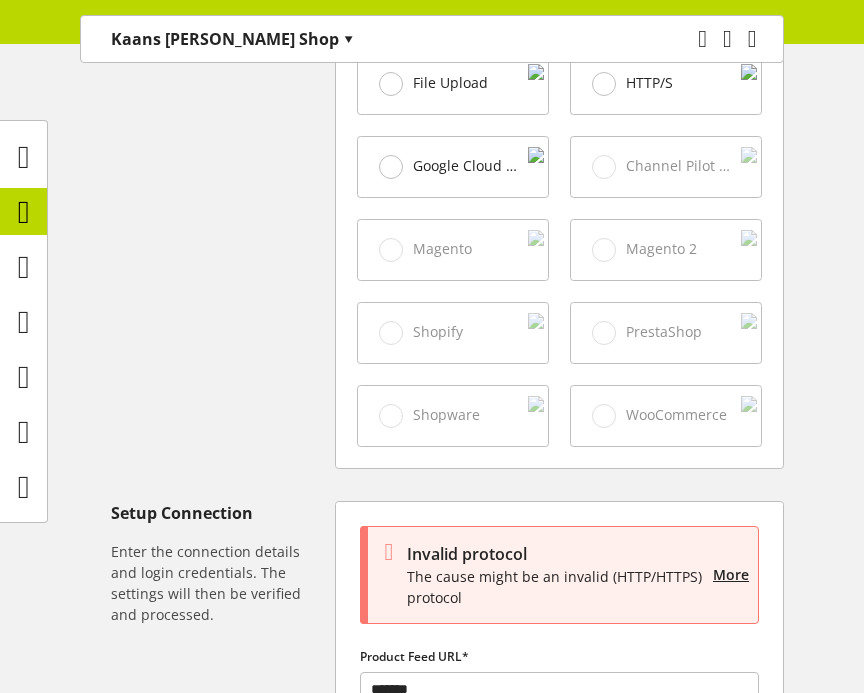 click on "Google Cloud Storage" at bounding box center [453, 167] 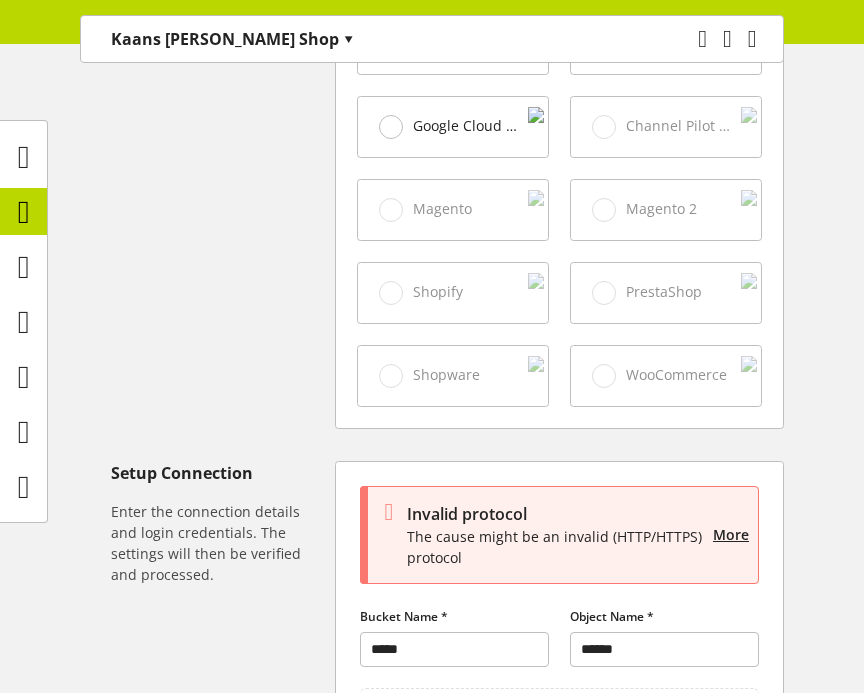 scroll, scrollTop: 722, scrollLeft: 0, axis: vertical 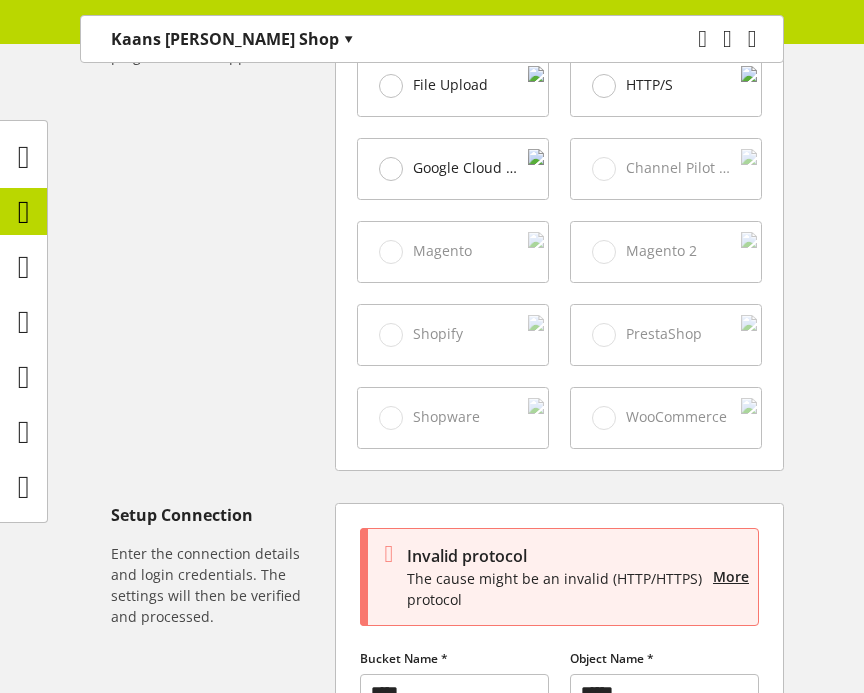 click at bounding box center (604, 86) 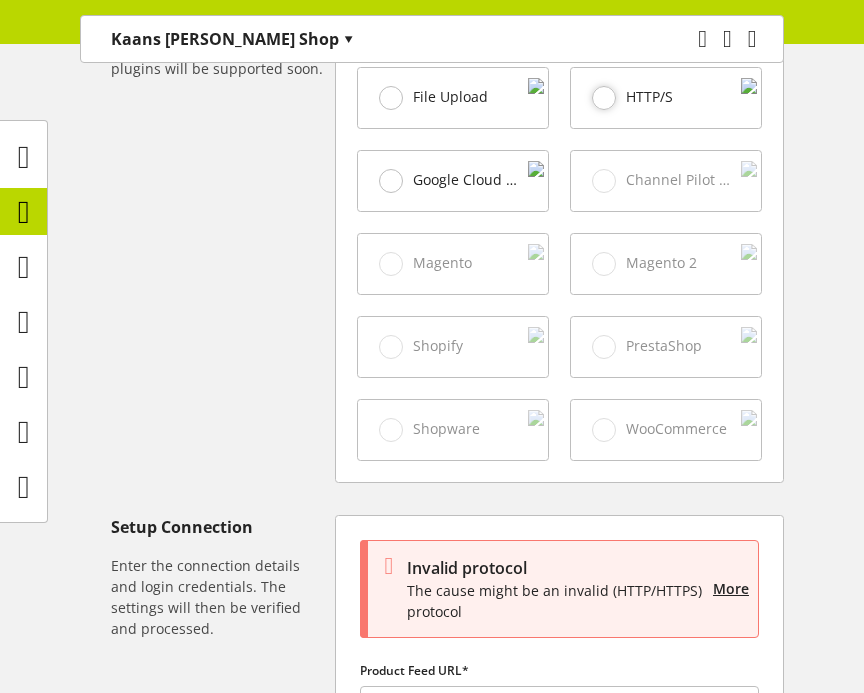 scroll, scrollTop: 703, scrollLeft: 0, axis: vertical 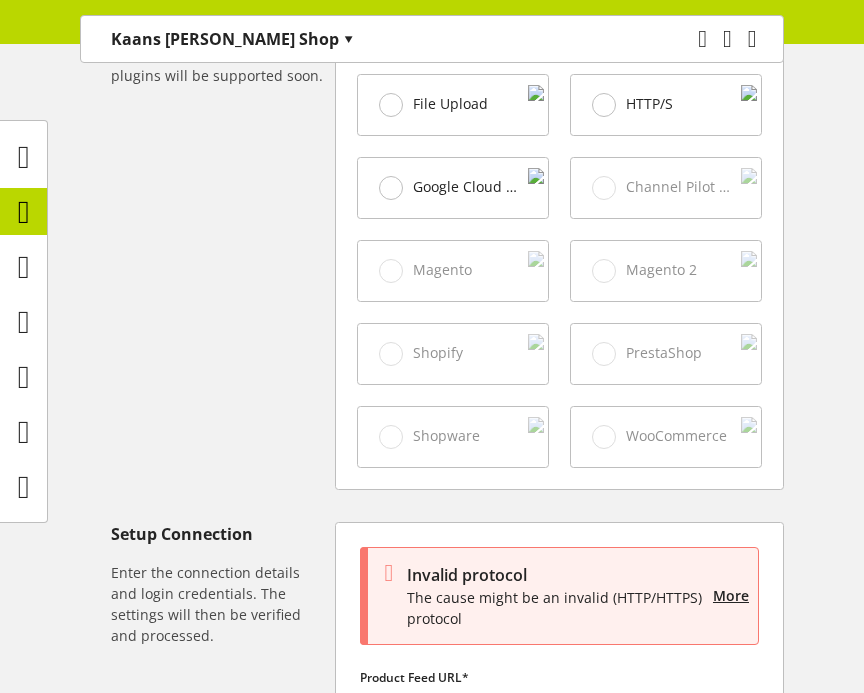 click at bounding box center (536, 188) 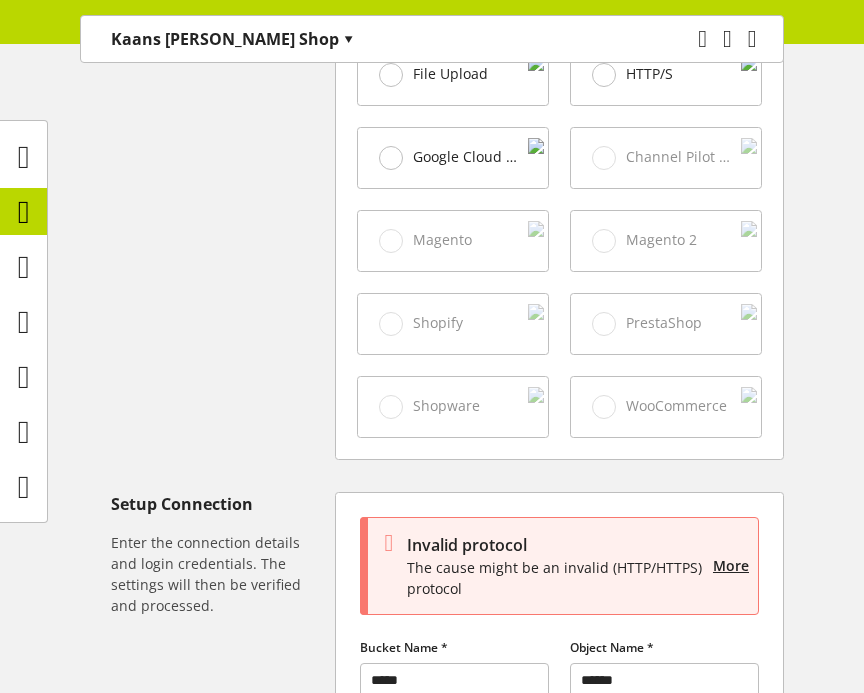 scroll, scrollTop: 672, scrollLeft: 0, axis: vertical 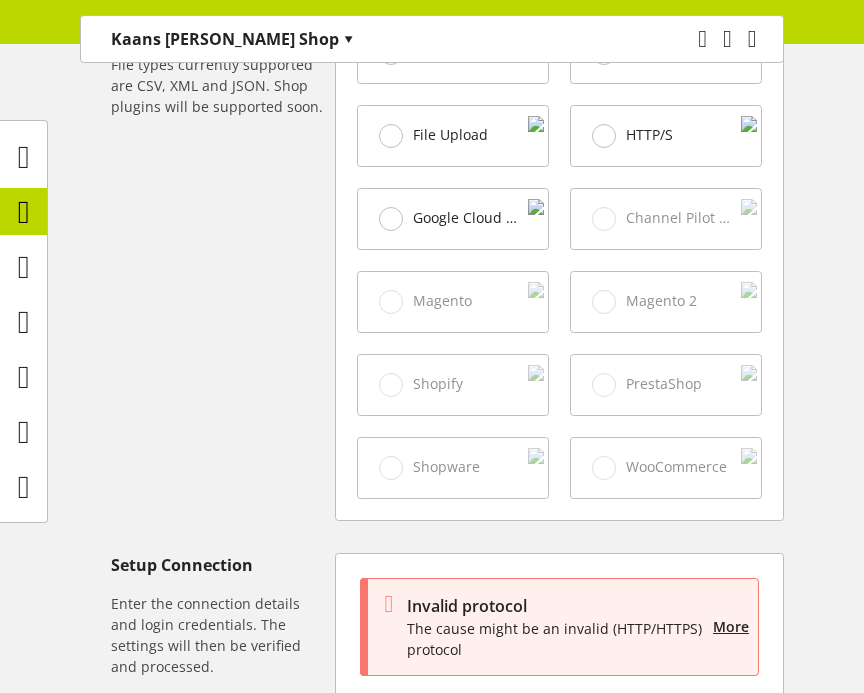click on "HTTP/S" at bounding box center [649, 135] 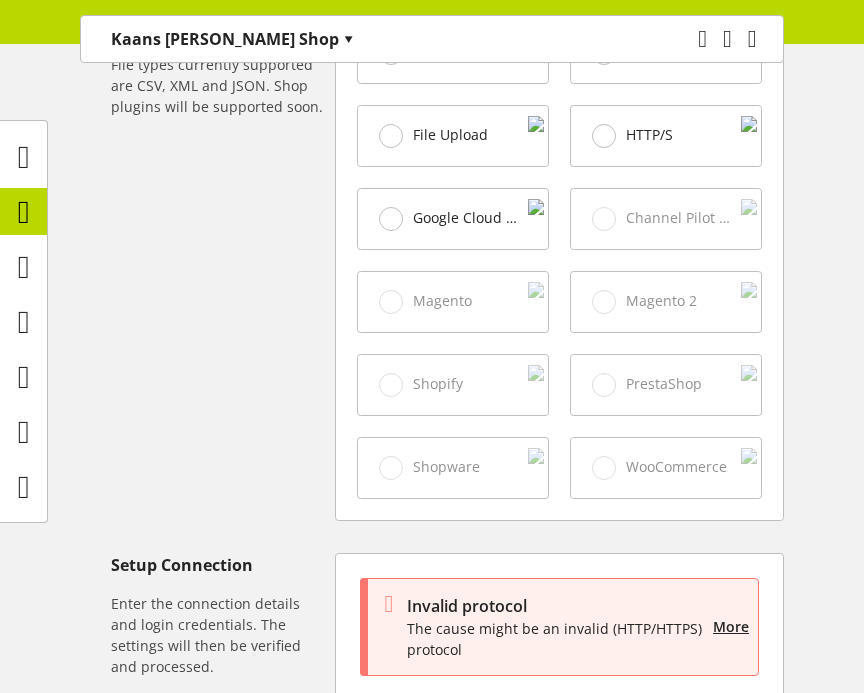 click on "File Upload" at bounding box center [450, 135] 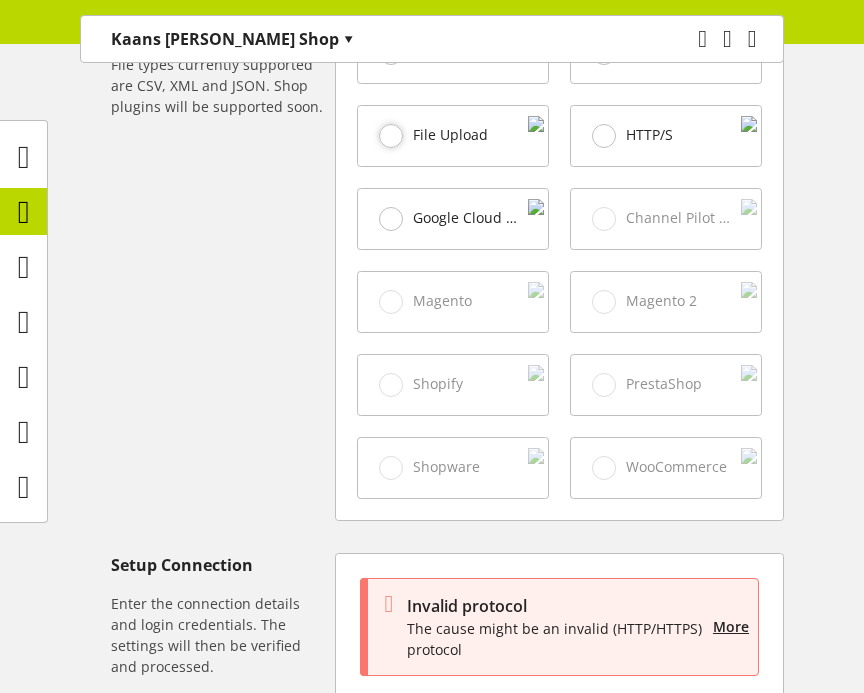 scroll, scrollTop: 602, scrollLeft: 0, axis: vertical 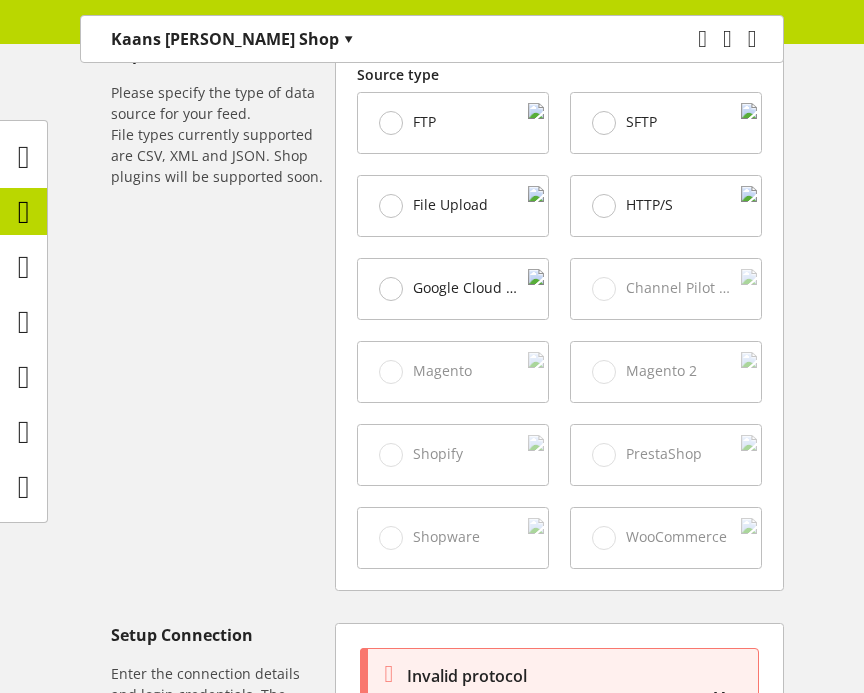 click on "FTP" at bounding box center [453, 123] 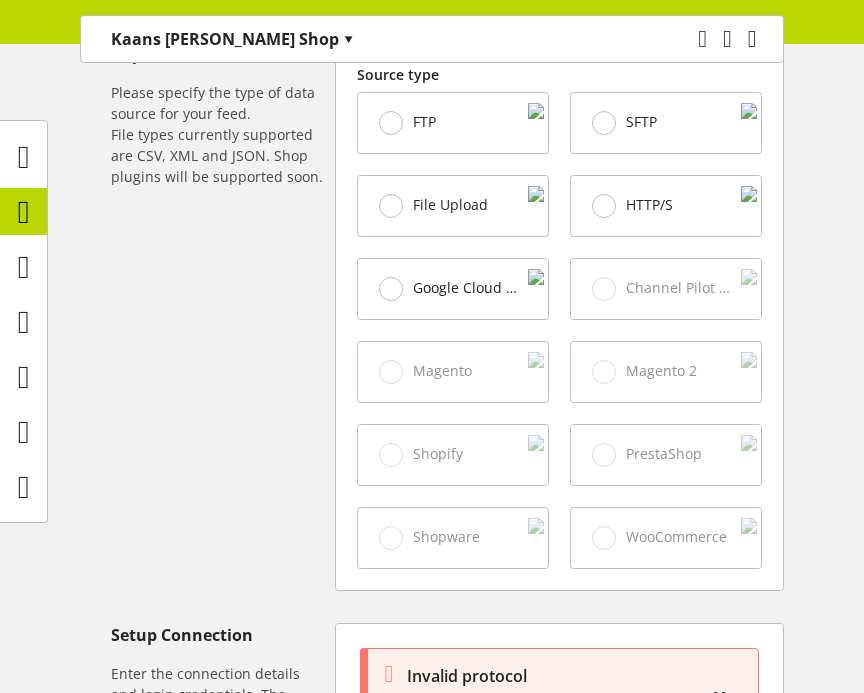 click on "SFTP" at bounding box center (666, 123) 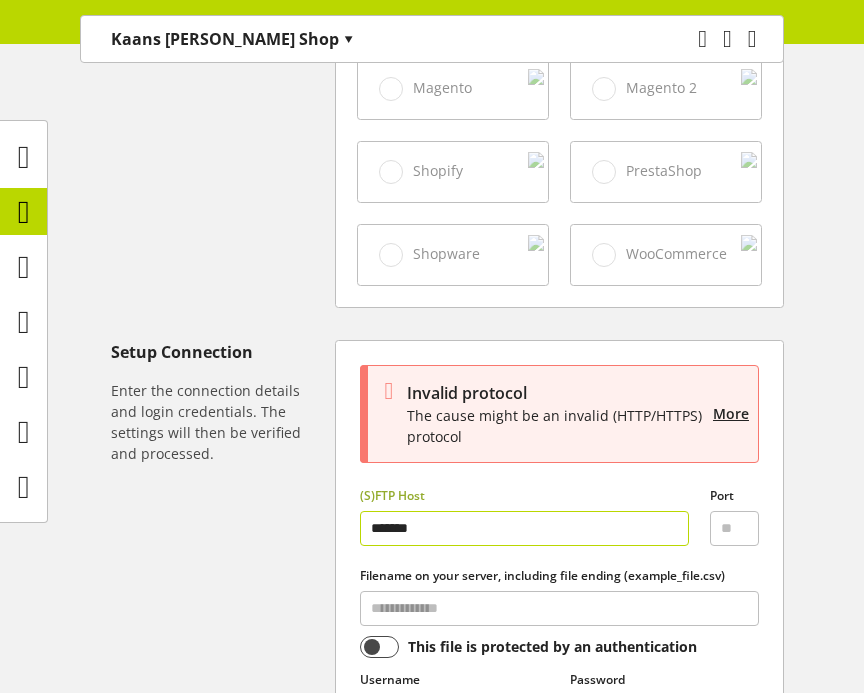 click on "*******" at bounding box center (524, 528) 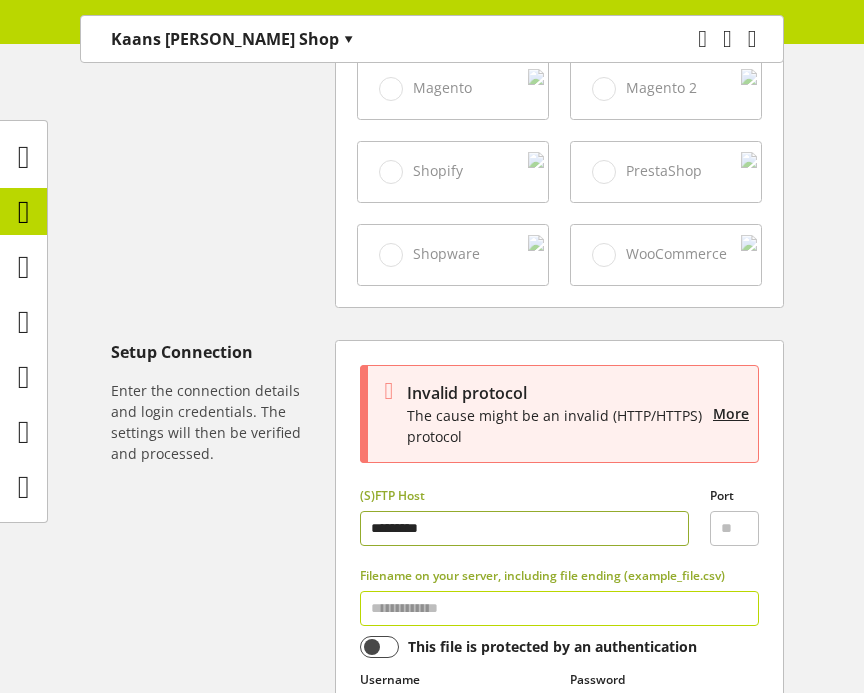 type on "*********" 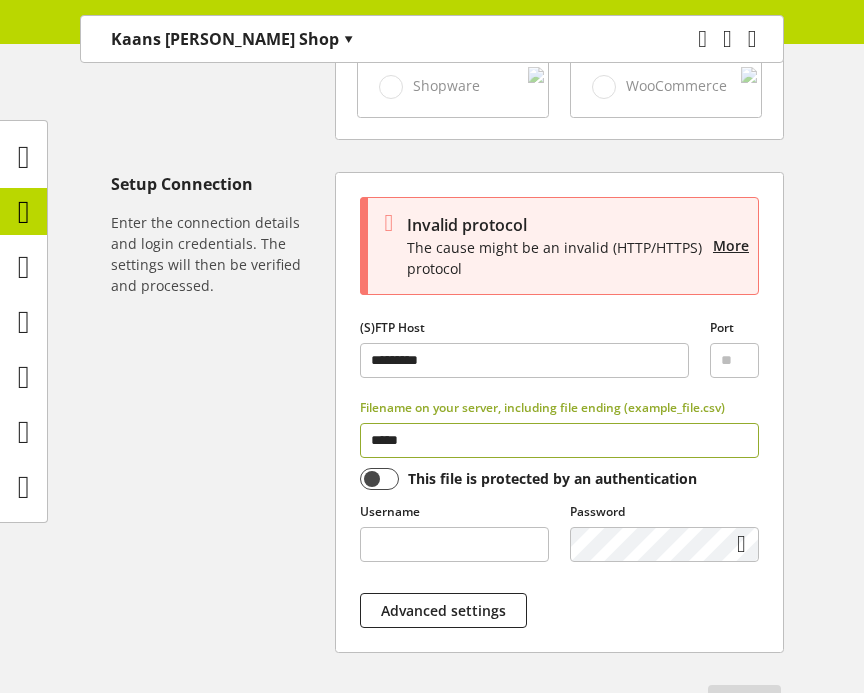 scroll, scrollTop: 1079, scrollLeft: 0, axis: vertical 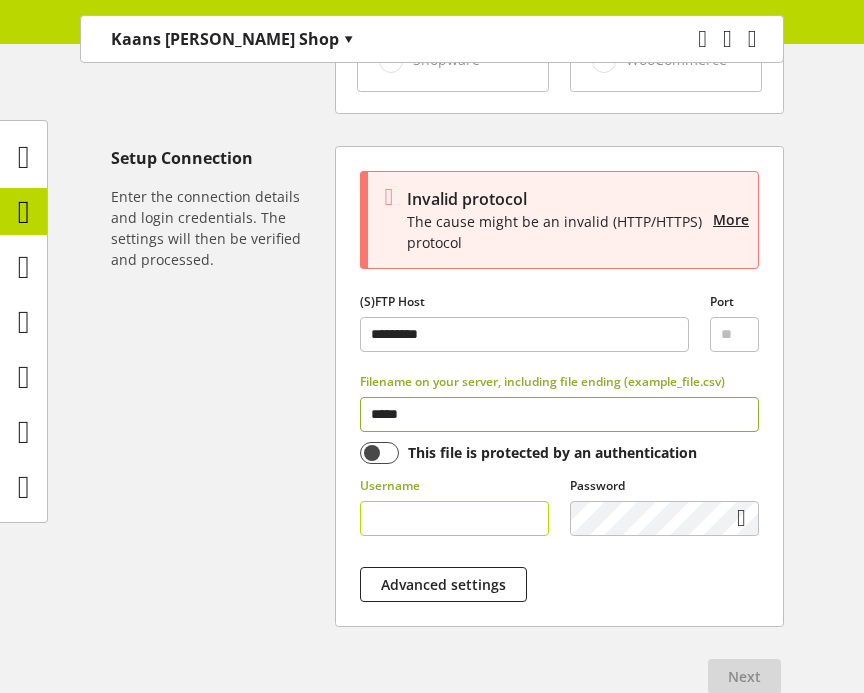 type on "*****" 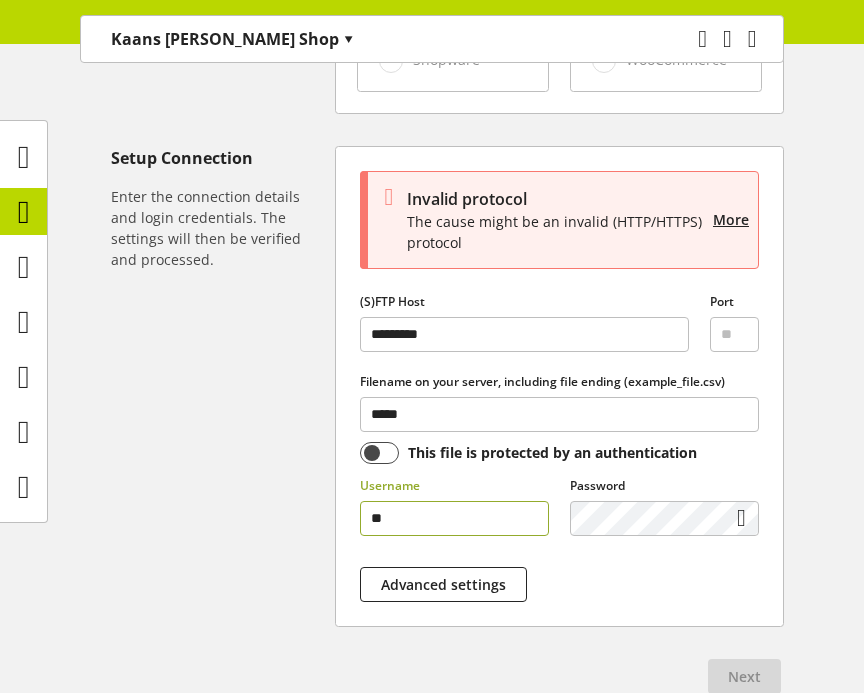click on "**" at bounding box center [454, 518] 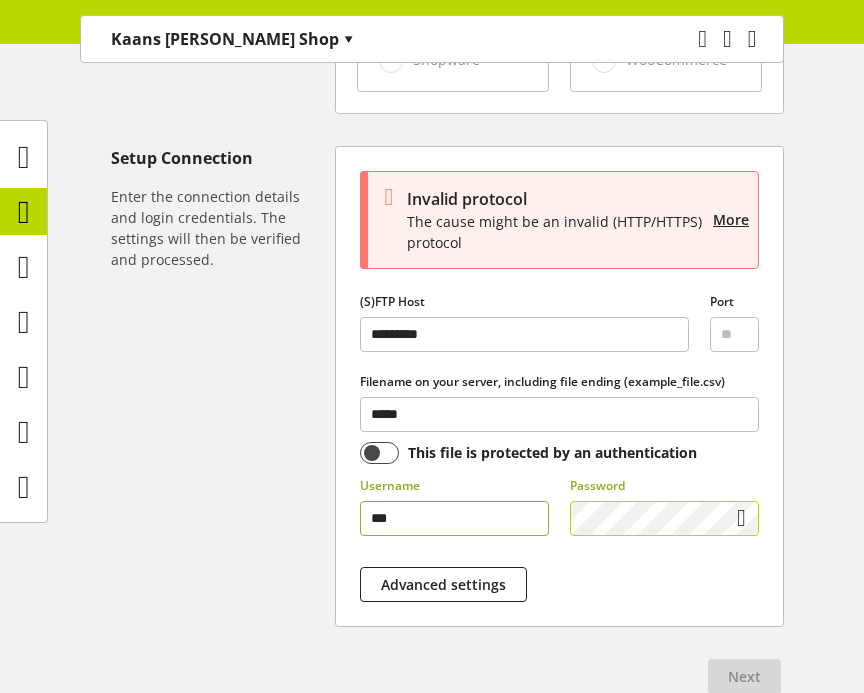 type on "***" 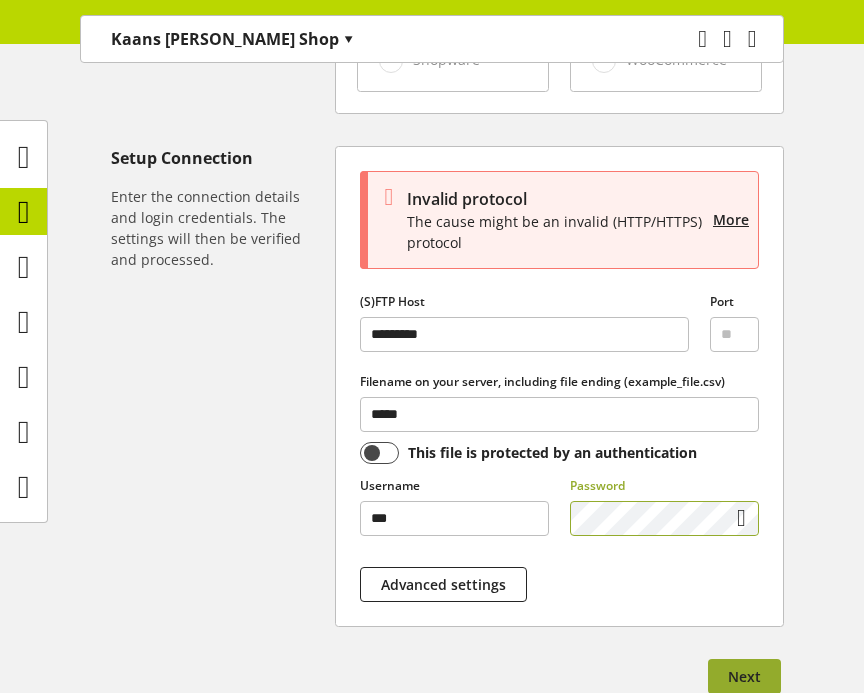 click on "Next" at bounding box center [744, 676] 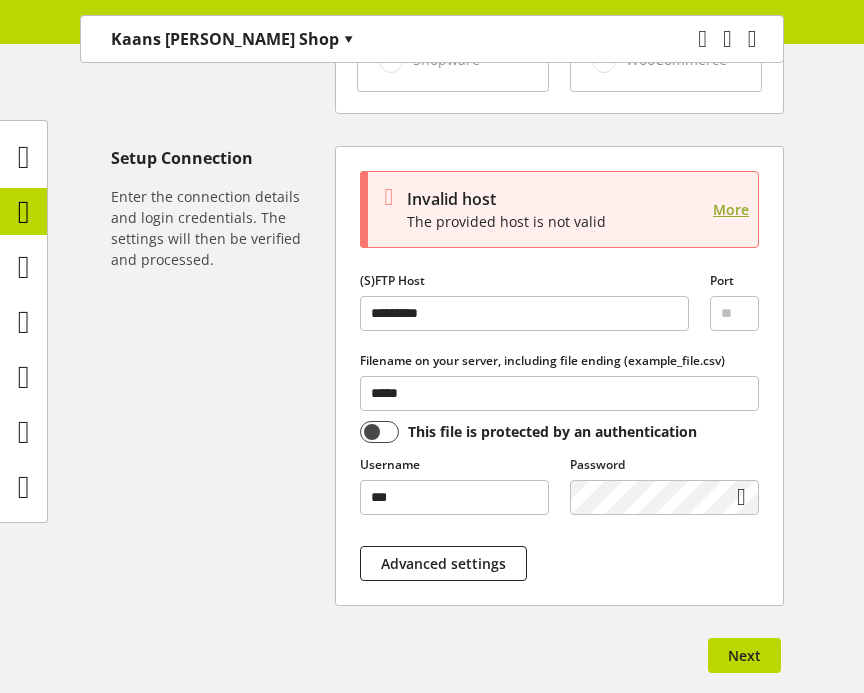 click on "More" at bounding box center [731, 209] 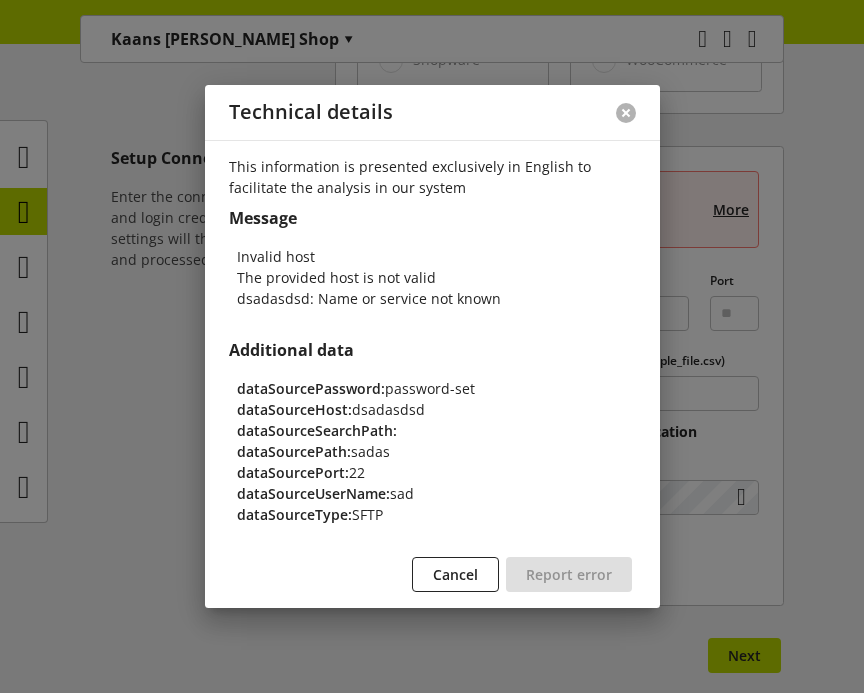 click at bounding box center [626, 113] 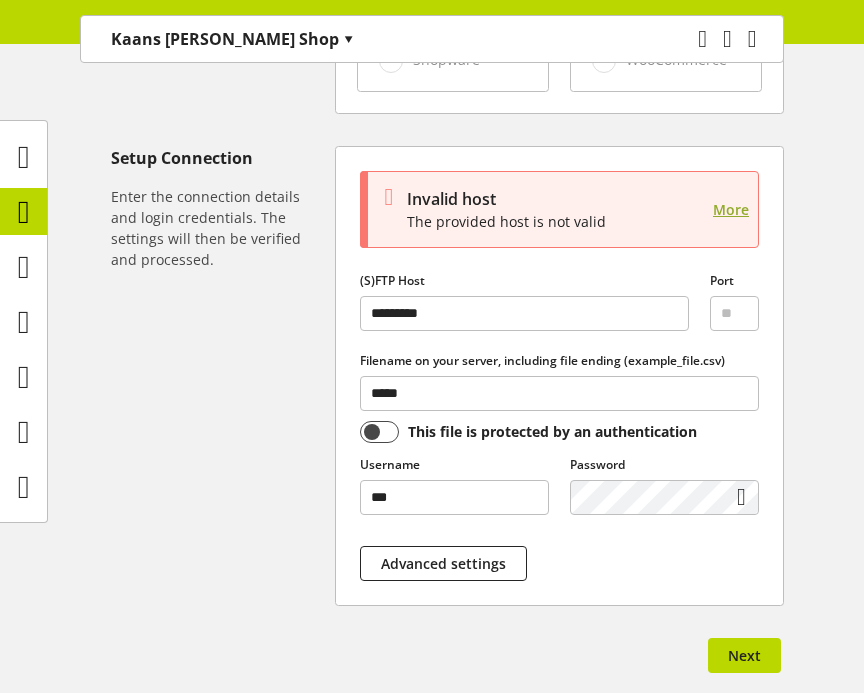 click on "More" at bounding box center [731, 209] 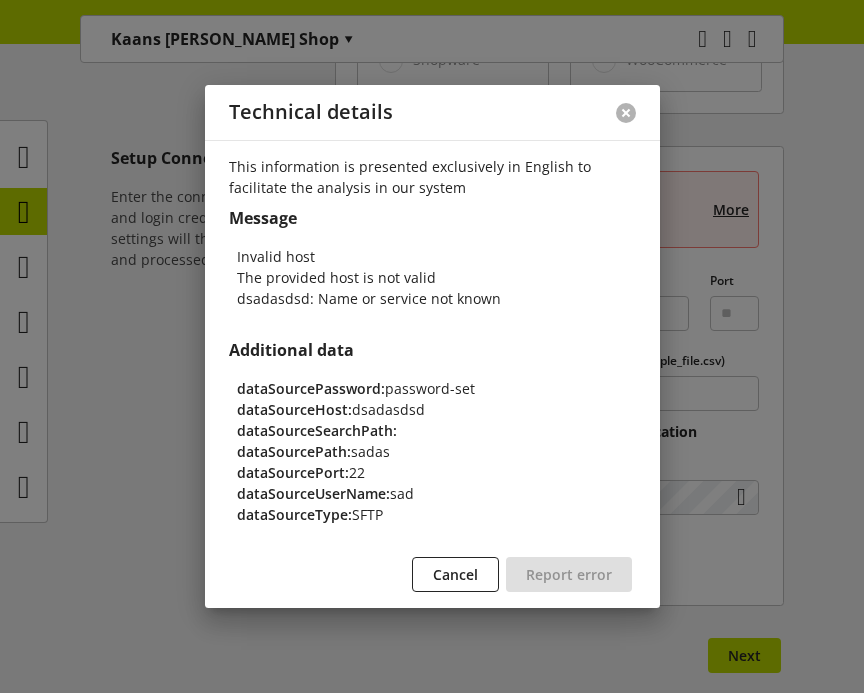 click at bounding box center (626, 113) 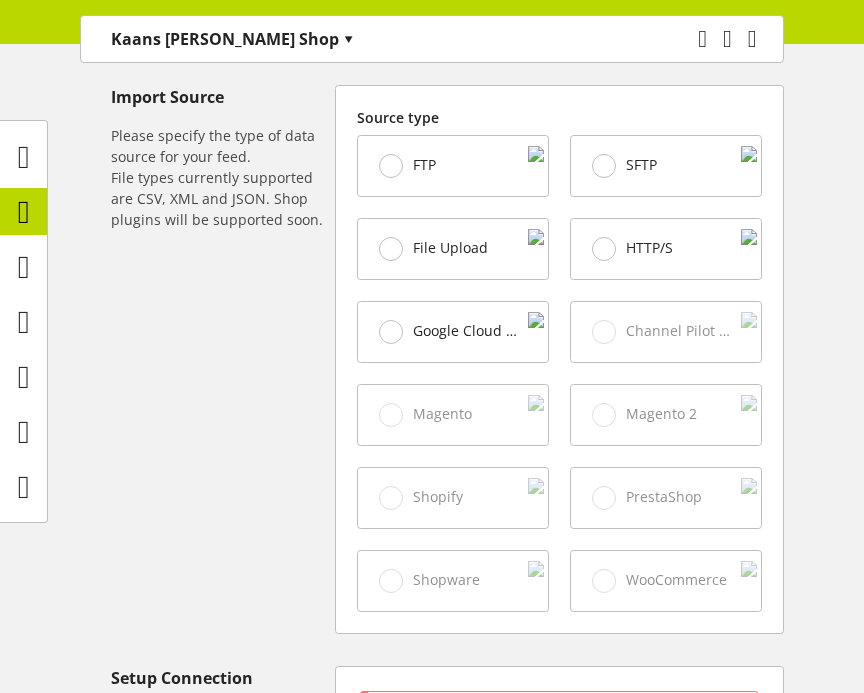 scroll, scrollTop: 589, scrollLeft: 0, axis: vertical 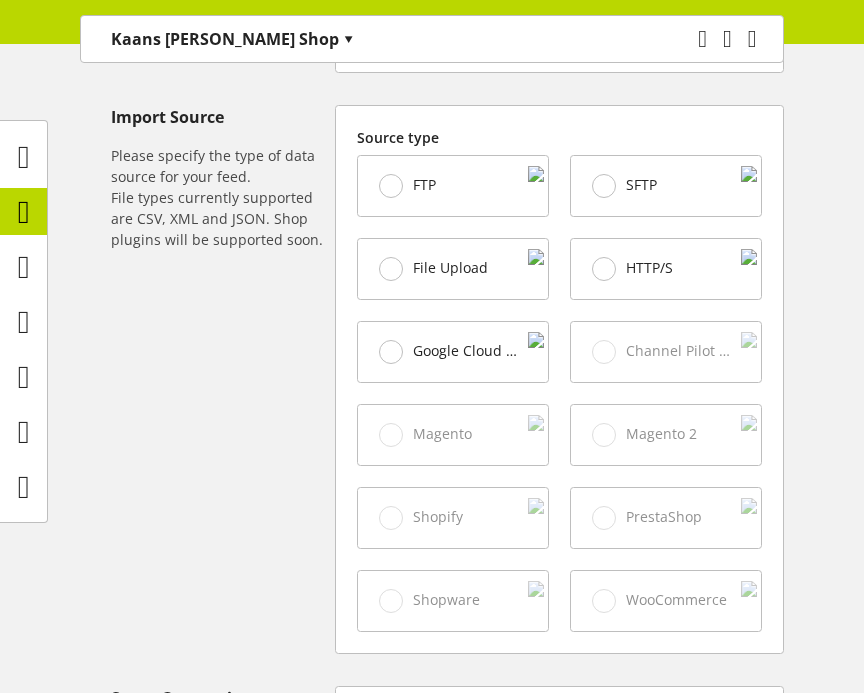 click on "Title, Identifier and Type Give your feed a unique and precise name. Select a name for the “Feed-Identifier” and the Type of Feed you want to import. Feed Name * *** Feed Identifier * ****** Feed Type This feed is your only product feed Product feed A standard feed with your product data. This feed is your only product feed Data feed Replaces the contents of existing data fields of an existing product feed. This feed is your only product feed Lookup feed Extends an existing product feed with new data fields using a data key. Import Source Please specify the type of data source for your feed.
File types currently supported are CSV, XML and JSON. Shop plugins will be supported soon. Source type FTP SFTP File Upload HTTP/S Google Cloud Storage Coming soon Channel Pilot API Coming soon Magento Coming soon Magento 2 Coming soon Shopify Coming soon PrestaShop Coming soon Shopware Coming soon WooCommerce Setup Connection Invalid host The provided host is not valid More (S)FTP Host ********* Port ** ***** ***" at bounding box center (432, 499) 